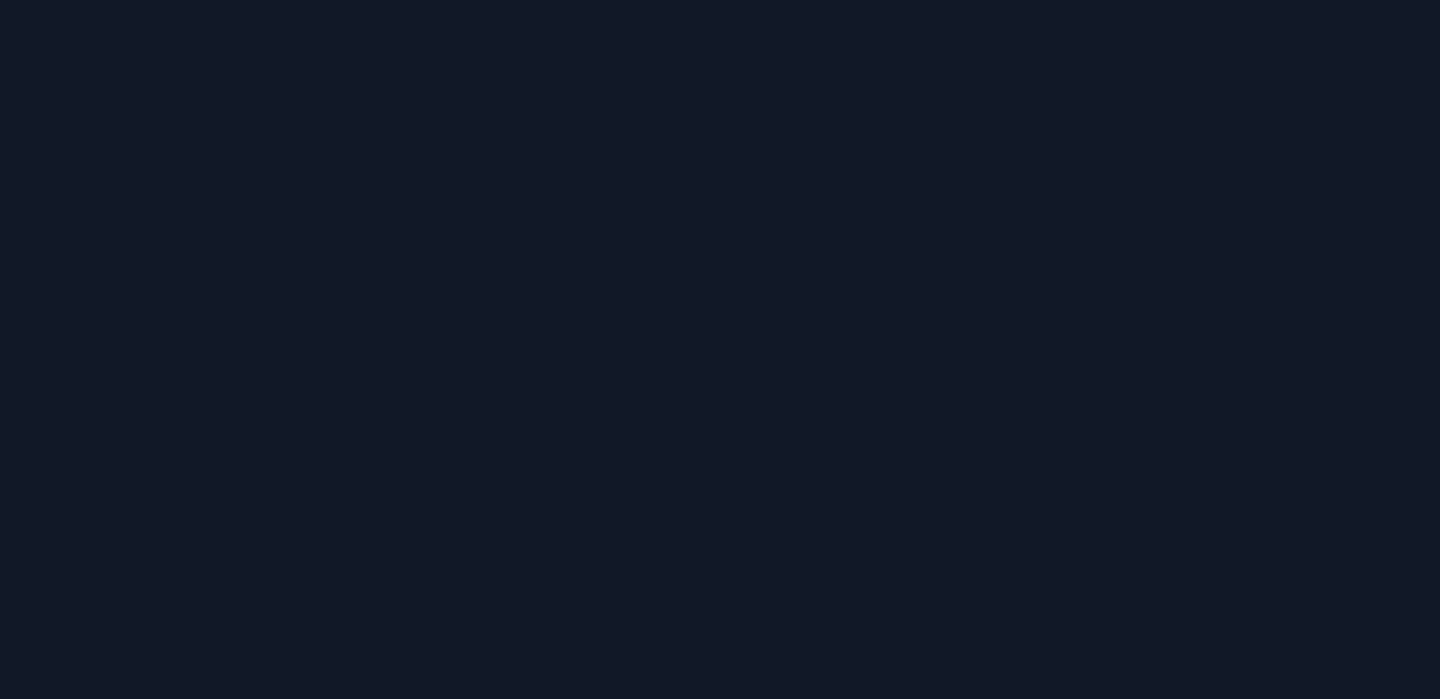 scroll, scrollTop: 0, scrollLeft: 0, axis: both 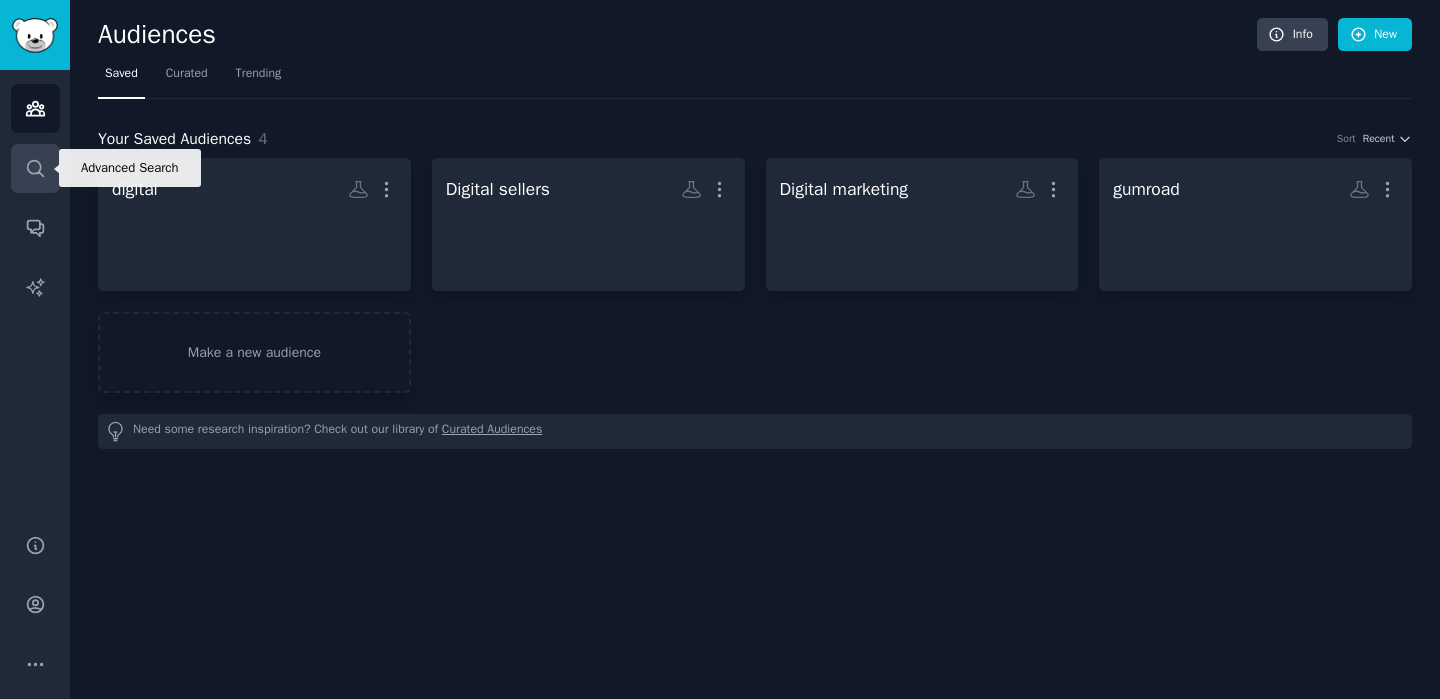 click 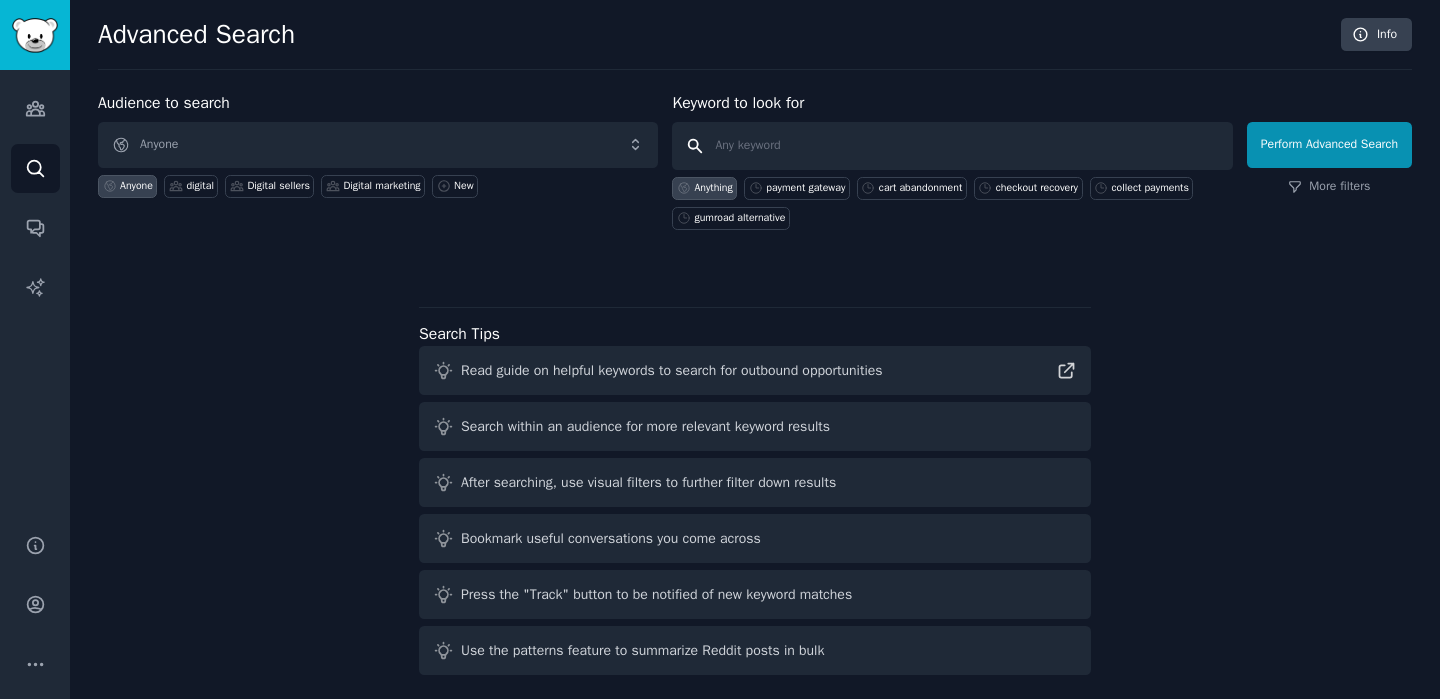 click at bounding box center (952, 146) 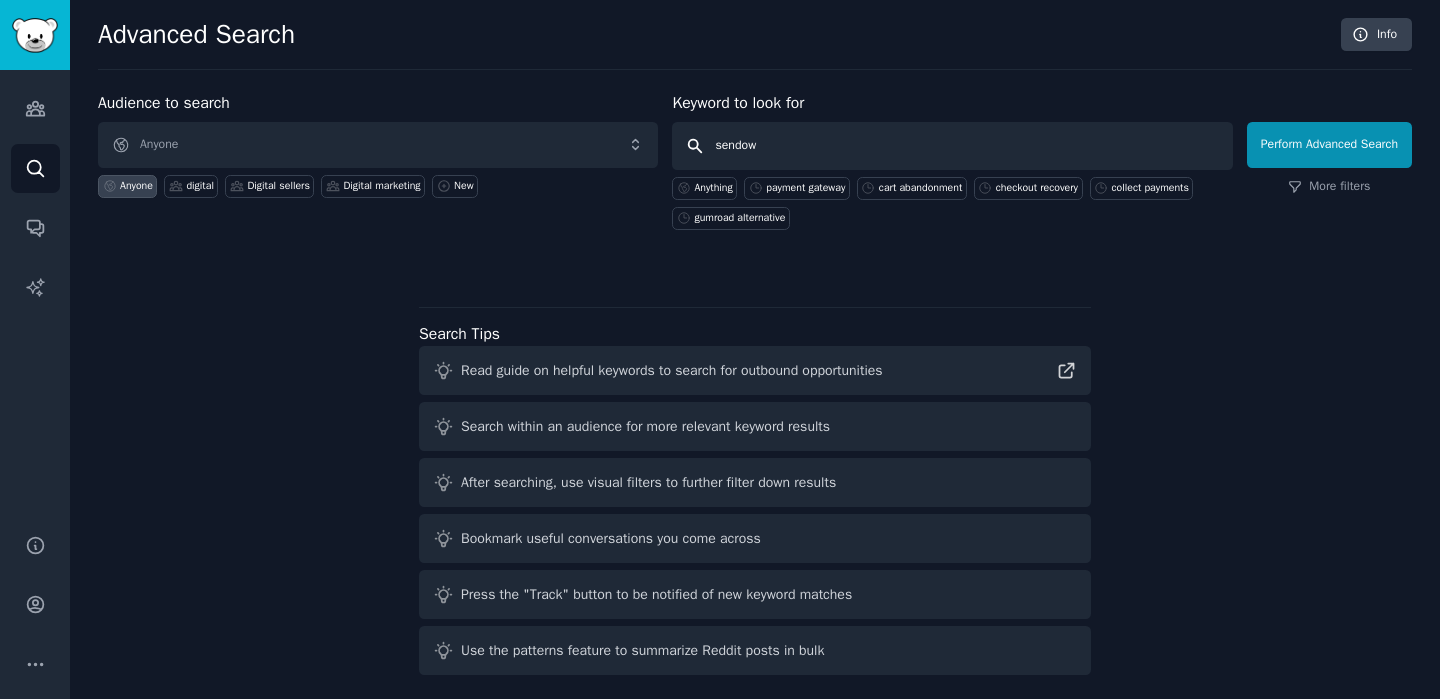 type on "sendowl" 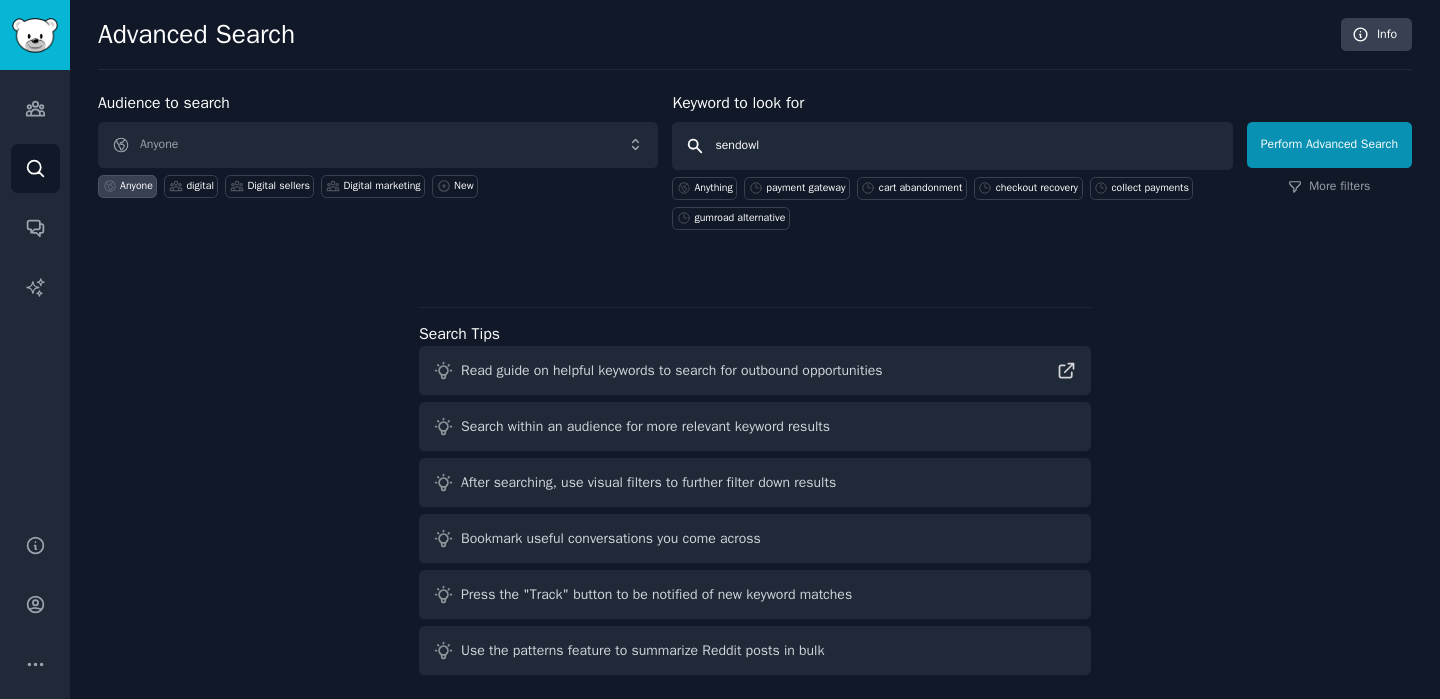 click on "Perform Advanced Search" at bounding box center (1329, 145) 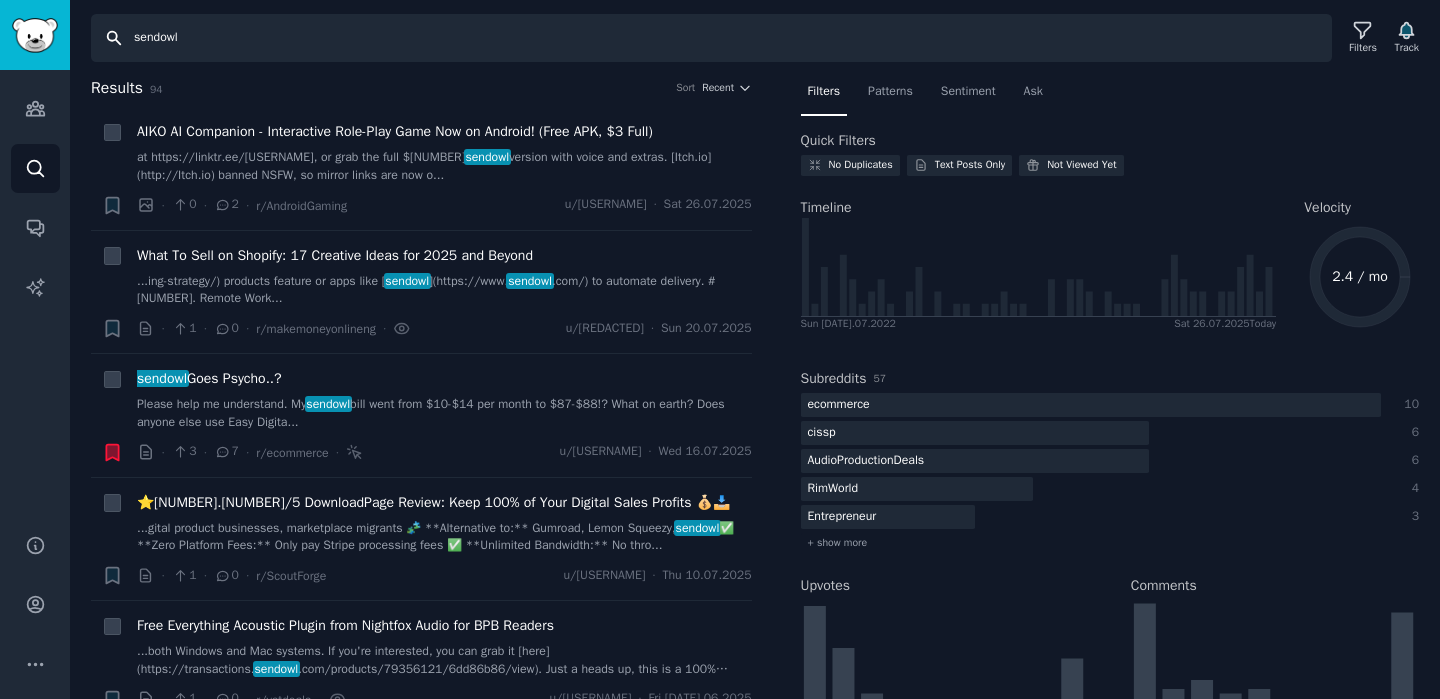 click on "sendowl" at bounding box center (711, 38) 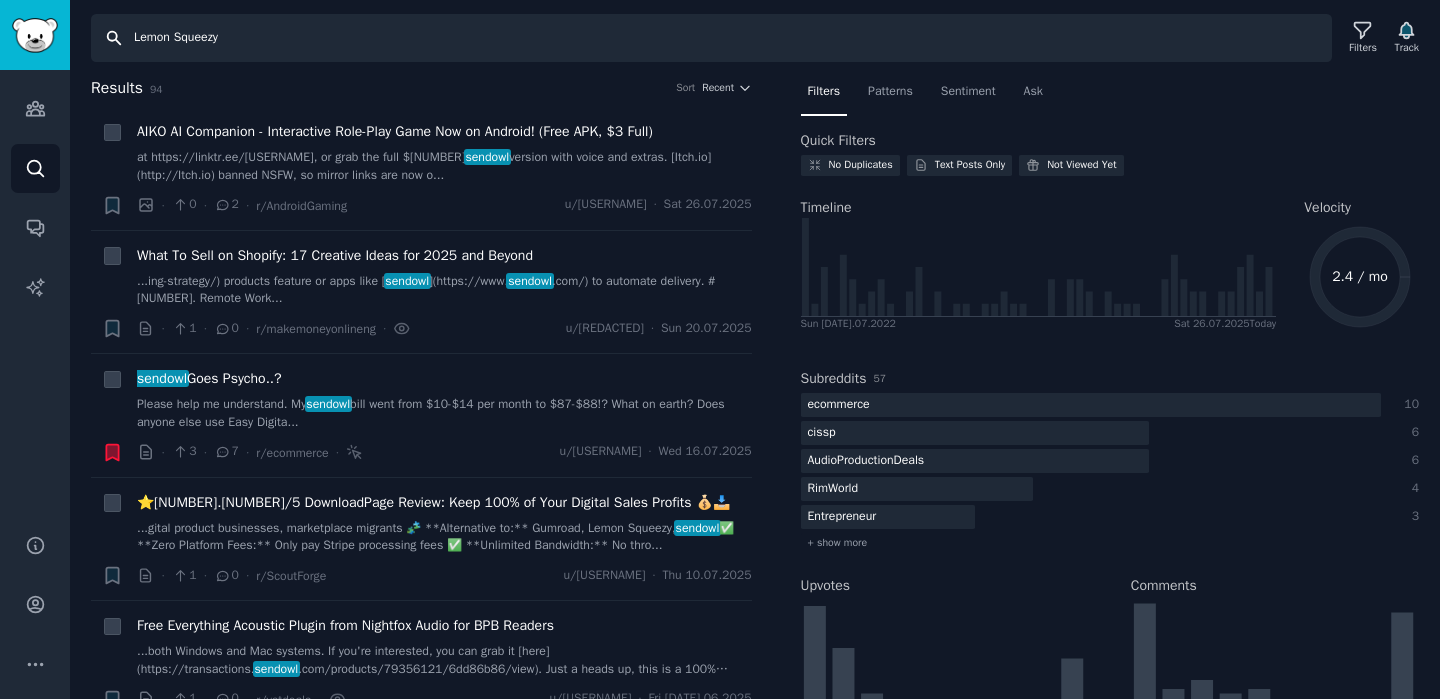 type on "Lemon Squeezy" 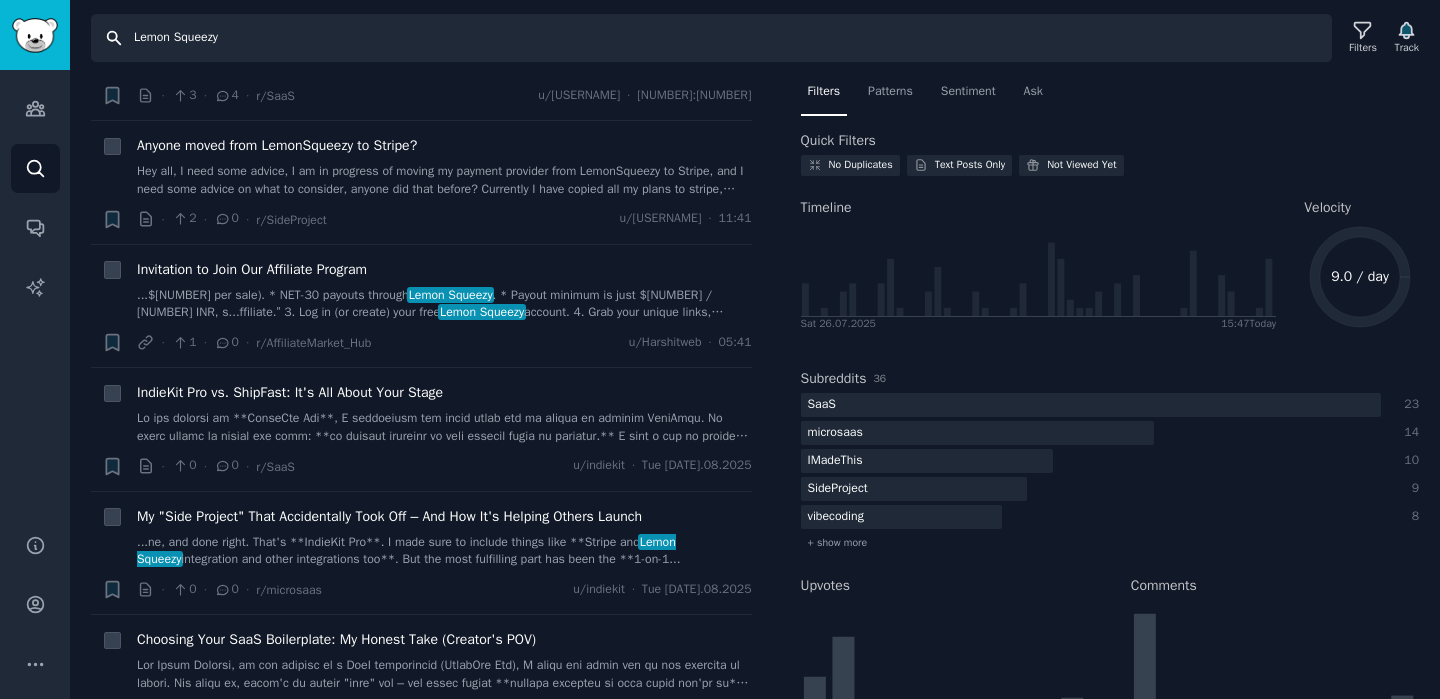 scroll, scrollTop: 746, scrollLeft: 0, axis: vertical 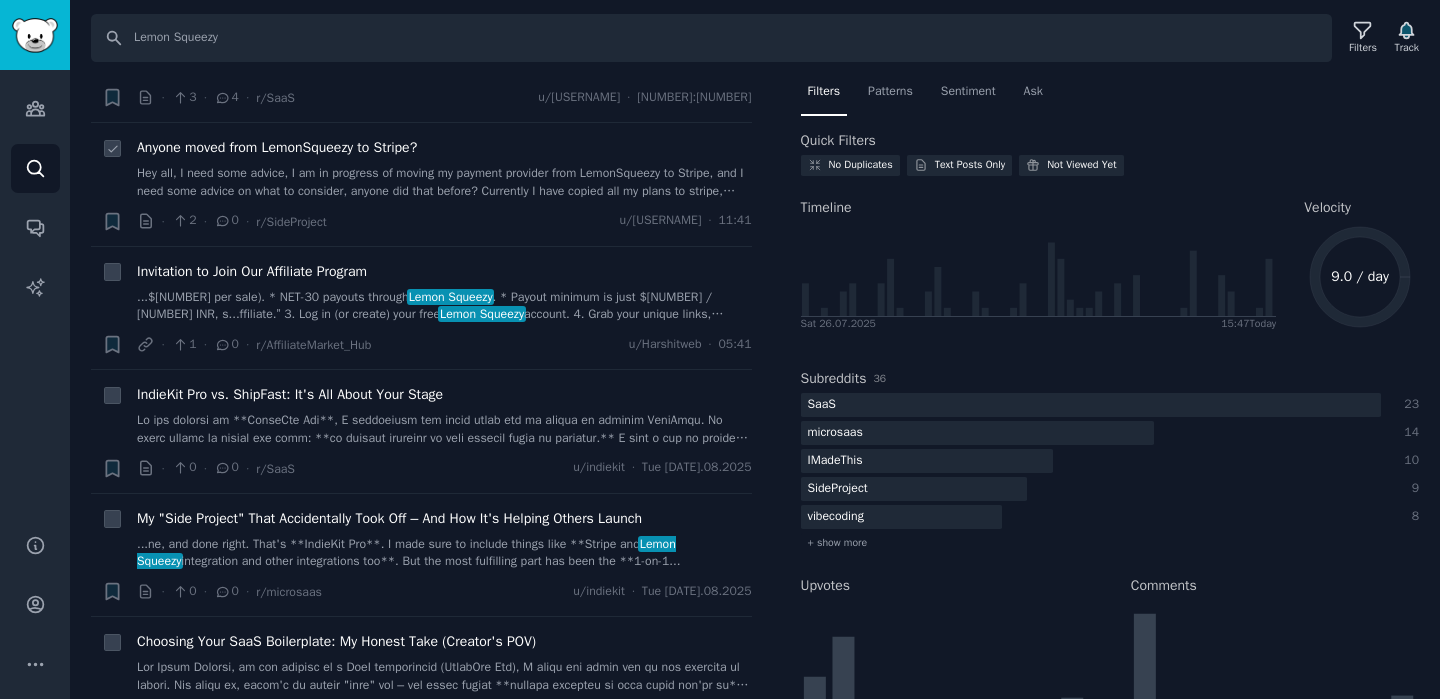 click on "Hey all, I need some advice, I am in progress of moving my payment provider from LemonSqueezy to Stripe, and I need some advice on what to consider, anyone did that before?
Currently I have copied all my plans to stripe, changed the code to work through stripe, checking subscriptions etc. now waiting for Lemon to copy all my customers data to my Stripe account to do final polishing and testing.
Anything else I need to know?" at bounding box center (444, 182) 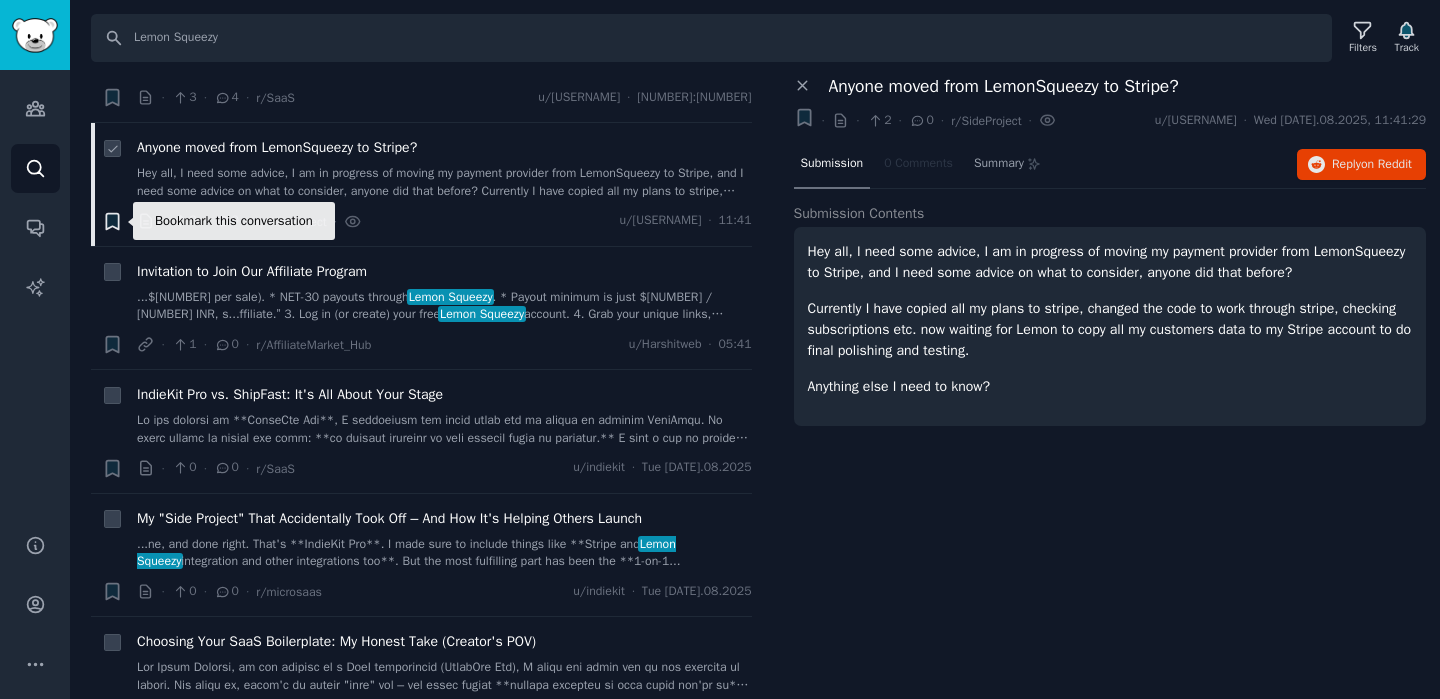 click 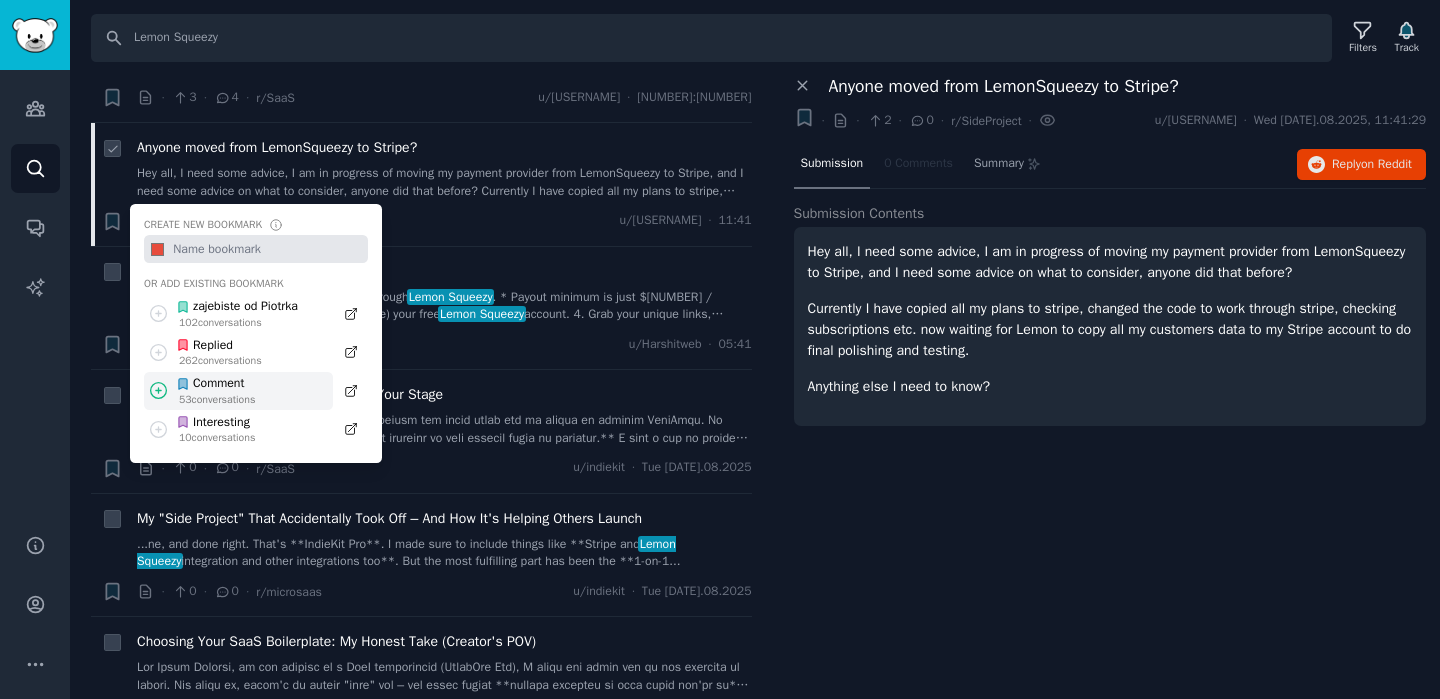 click 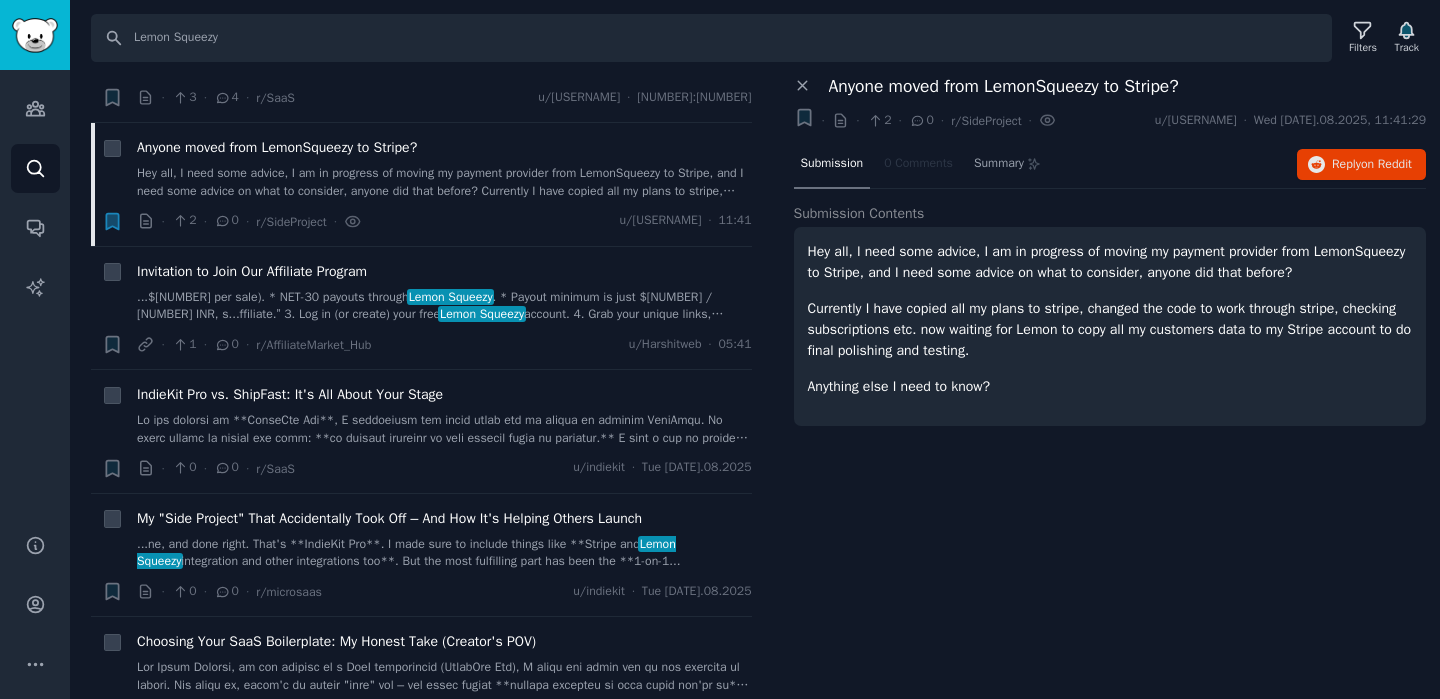 click on "Close panel Anyone moved from LemonSqueezy to Stripe? + · · 2 · 0 · r/SideProject · u/[REDACTED] · Wed 6.08.2025, 11:41:29 Submission 0 Comments Summary Reply on Reddit Submission Contents Hey all, I need some advice, I am in progress of moving my payment provider from LemonSqueezy to Stripe, and I need some advice on what to consider, anyone did that before? Currently I have copied all my plans to stripe, changed the code to work through stripe, checking subscriptions etc. now waiting for Lemon to copy all my customers data to my Stripe account to do final polishing and testing. Anything else I need to know?" at bounding box center [1110, 388] 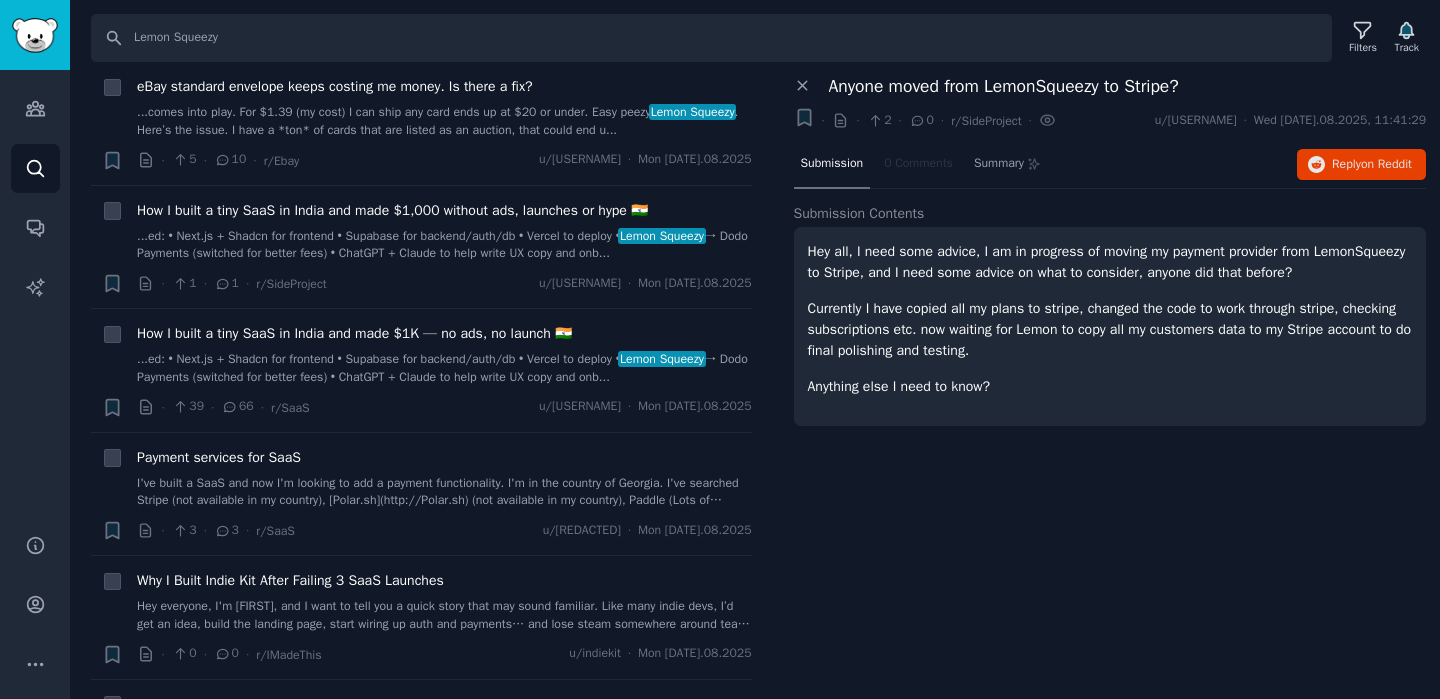 scroll, scrollTop: 2060, scrollLeft: 0, axis: vertical 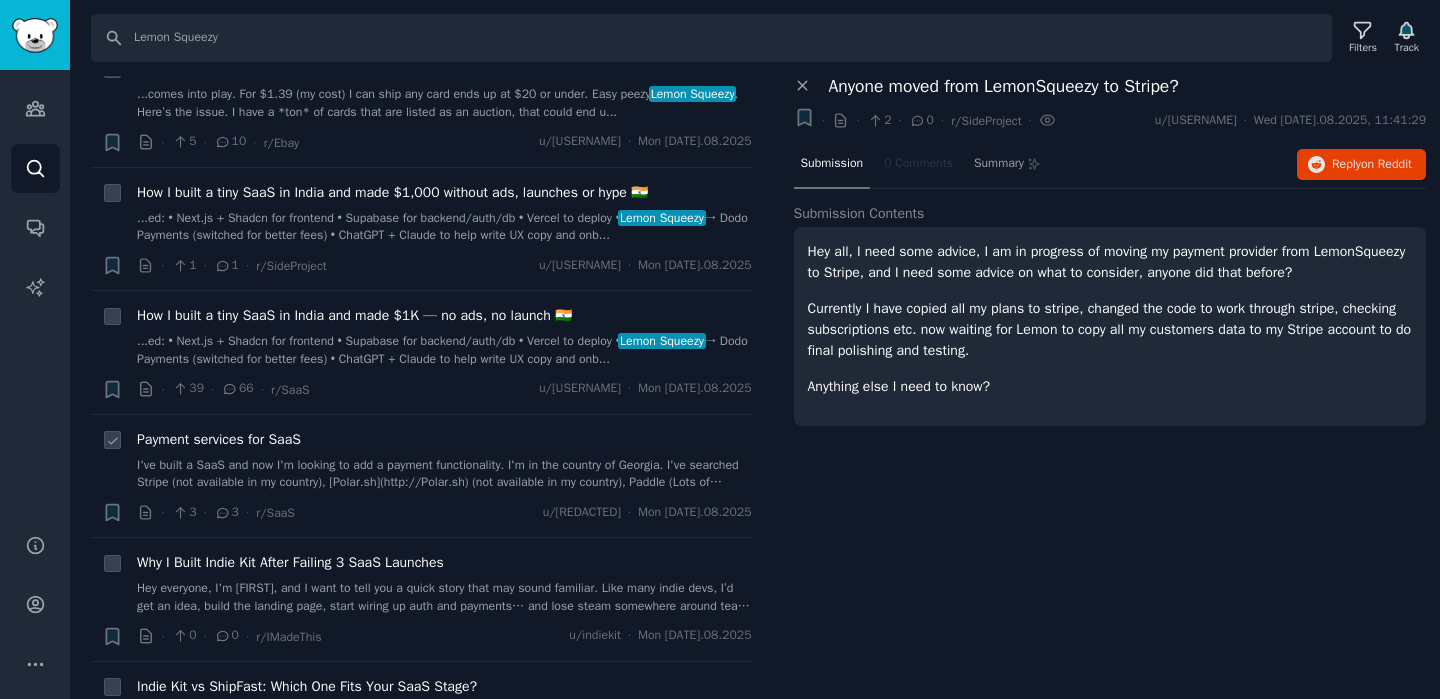 click on "I've built a SaaS and now I'm looking to add a payment functionality. I'm in the country of Georgia. I've searched Stripe (not available in my country), [Polar.sh](http://Polar.sh) (not available in my country), Paddle (Lots of negative feedback), Dodo Payments (mixed feedback and new, hard to trust) and LemonSqueezy (lots of negative feedback). I have hard time deciding which provider should I choose. Any advices? Thanks." at bounding box center (444, 474) 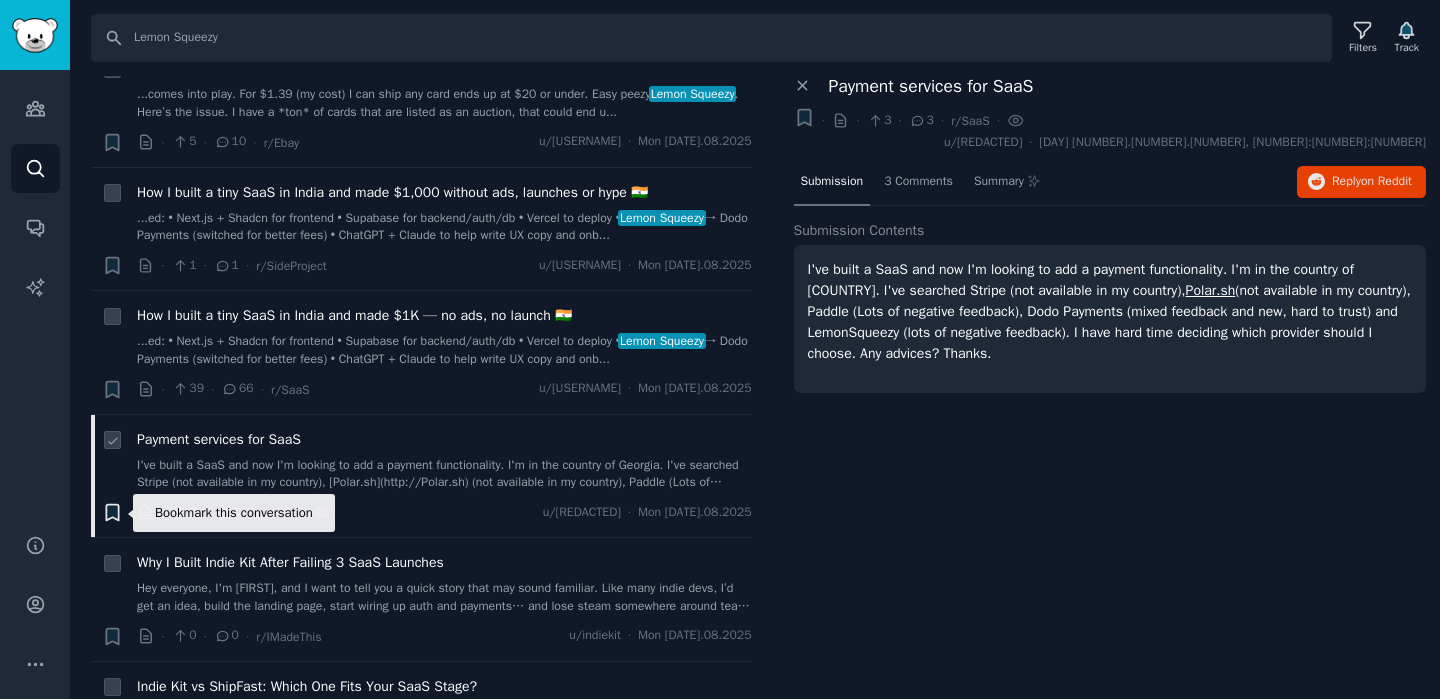 click 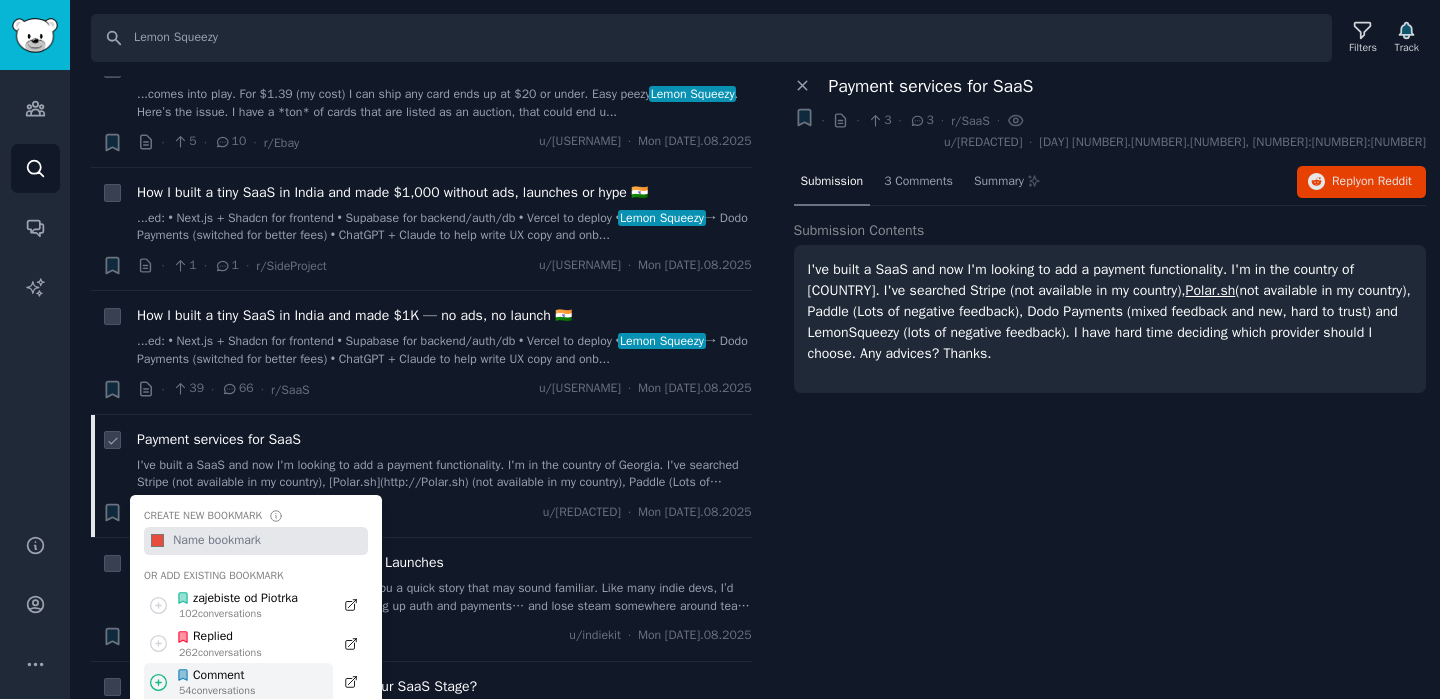 click 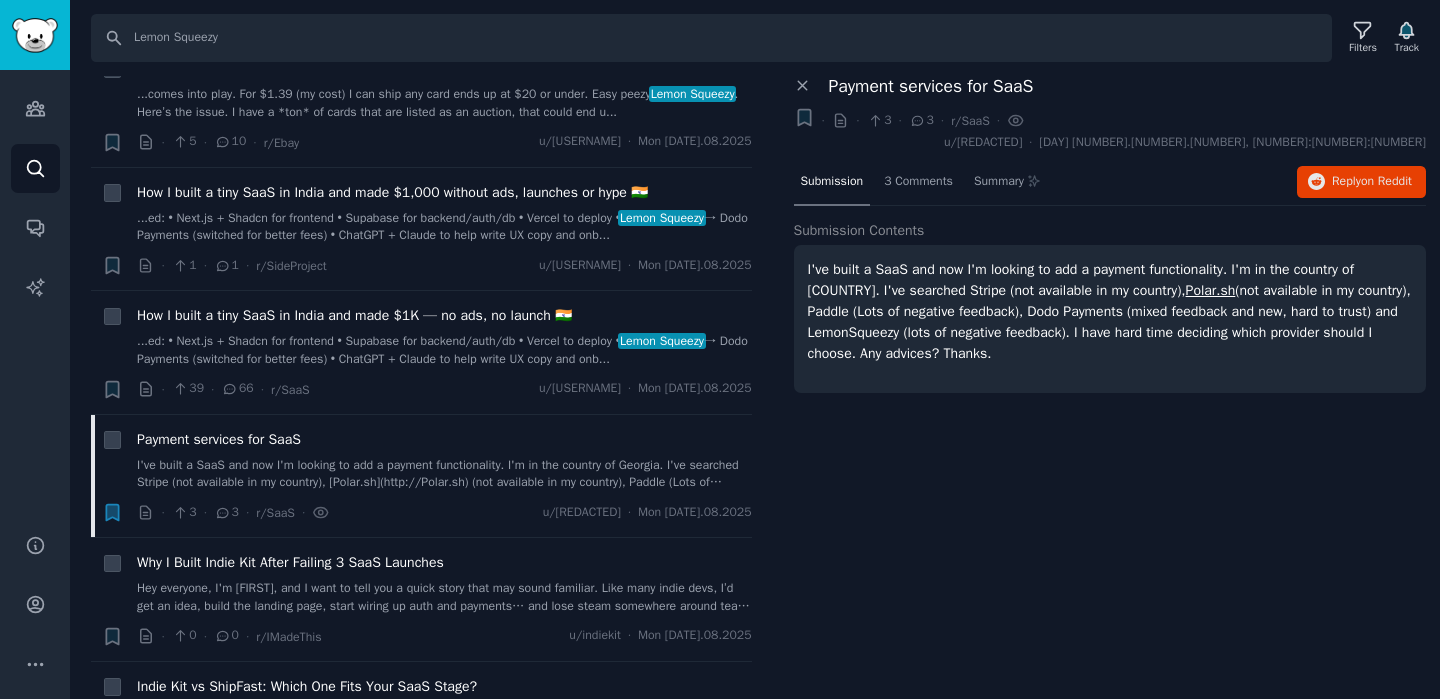 click on "Close panel Payment services for SaaS + · · 3 · 3 · r/SaaS · u/[USERNAME] · Mon [DATE].08.2025, 18:29:26 Submission 3 Comments Summary Reply  on Reddit Submission Contents I've built a SaaS and now I'm looking to add a payment functionality. I'm in the country of [COUNTRY]. I've searched Stripe (not available in my country),  Polar.sh  (not available in my country), Paddle (Lots of negative feedback), Dodo Payments (mixed feedback and new, hard to trust) and LemonSqueezy (lots of negative feedback). I have hard time deciding which provider should I choose. Any advices? Thanks." at bounding box center (1110, 388) 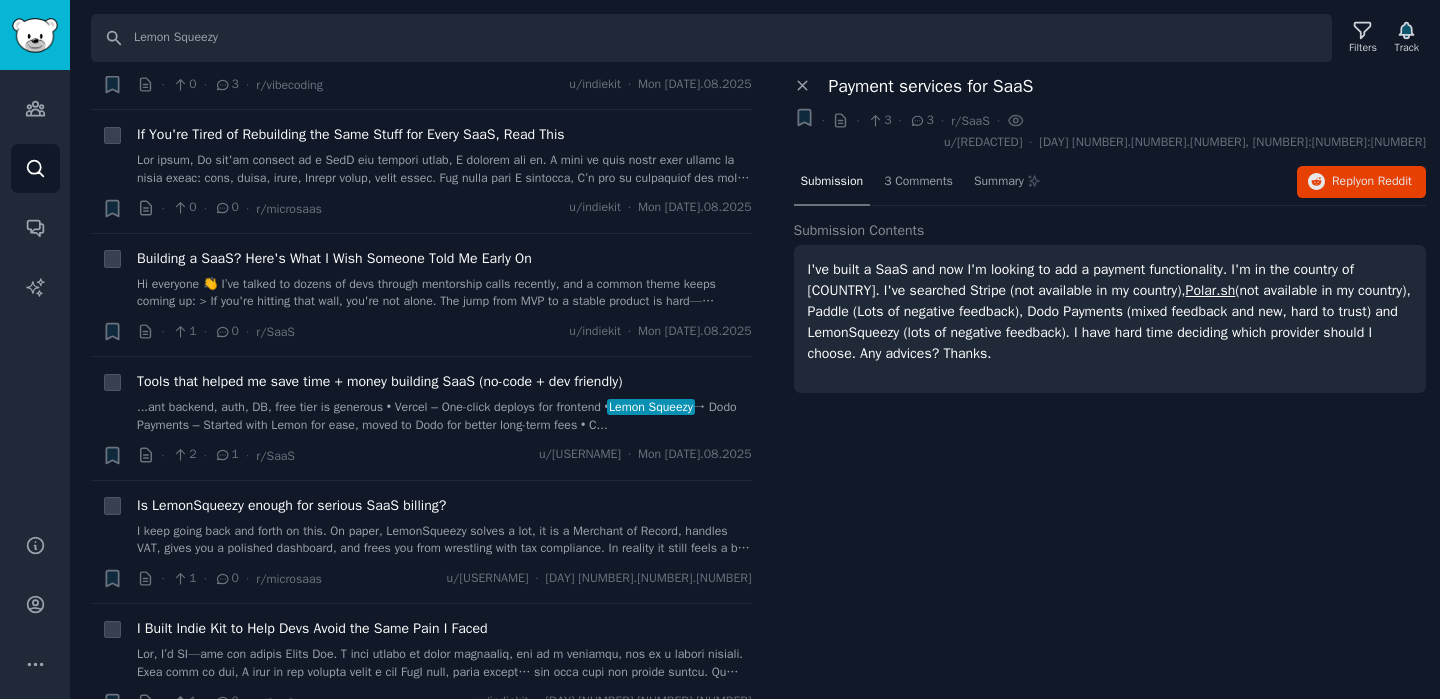 scroll, scrollTop: 2746, scrollLeft: 0, axis: vertical 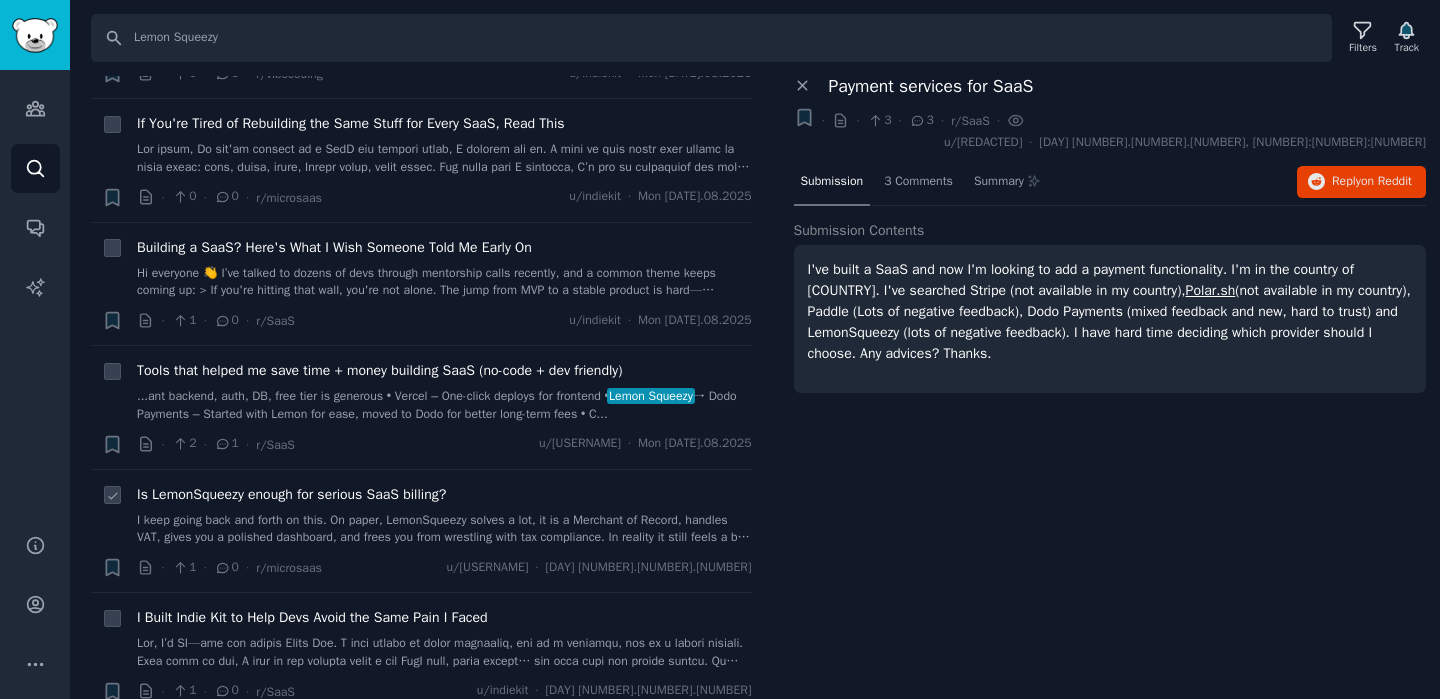 click on "I keep going back and forth on this. On paper, LemonSqueezy solves a lot, it is a Merchant of Record, handles VAT, gives you a polished dashboard, and frees you from wrestling with tax compliance. In reality it still feels a bit too ecommerce centric compared to Stripe. In my current project (https://saasap.pro) I originally planned to support both Stripe and LemonSqueezy, yet I am leaning toward using only Lemon now, mainly because it snaps cleanly into the webhook based tier management already bundled in the stack and lets me launch faster. The one drawback I have hit is that products and subscriptions must be created through their own dashboard, you cannot seed them from your own admin panel, which could become painful when I want users to upgrade inside my UI. Has anyone scaled past early traction with LemonSqueezy and kept it as a long term solution, and how did you work around the limitation of managing plans only through their interface?" at bounding box center [444, 529] 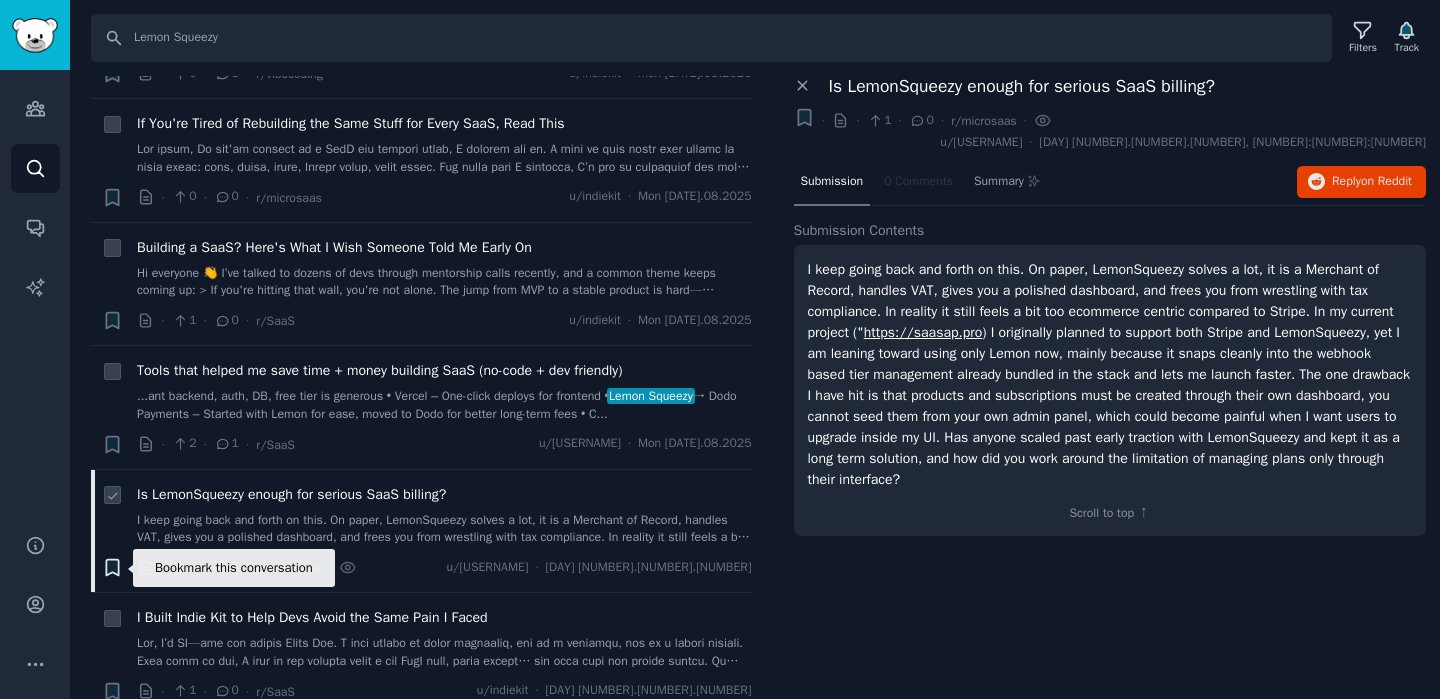 click 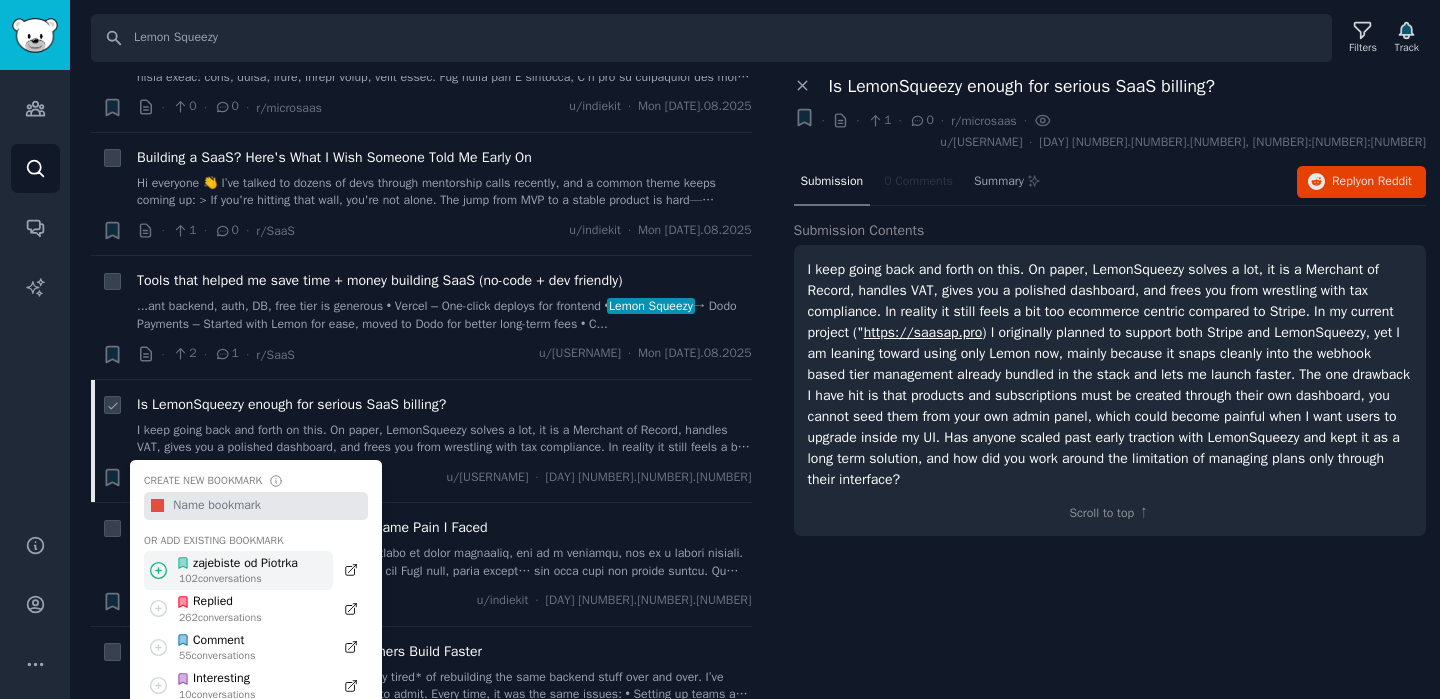 scroll, scrollTop: 2847, scrollLeft: 0, axis: vertical 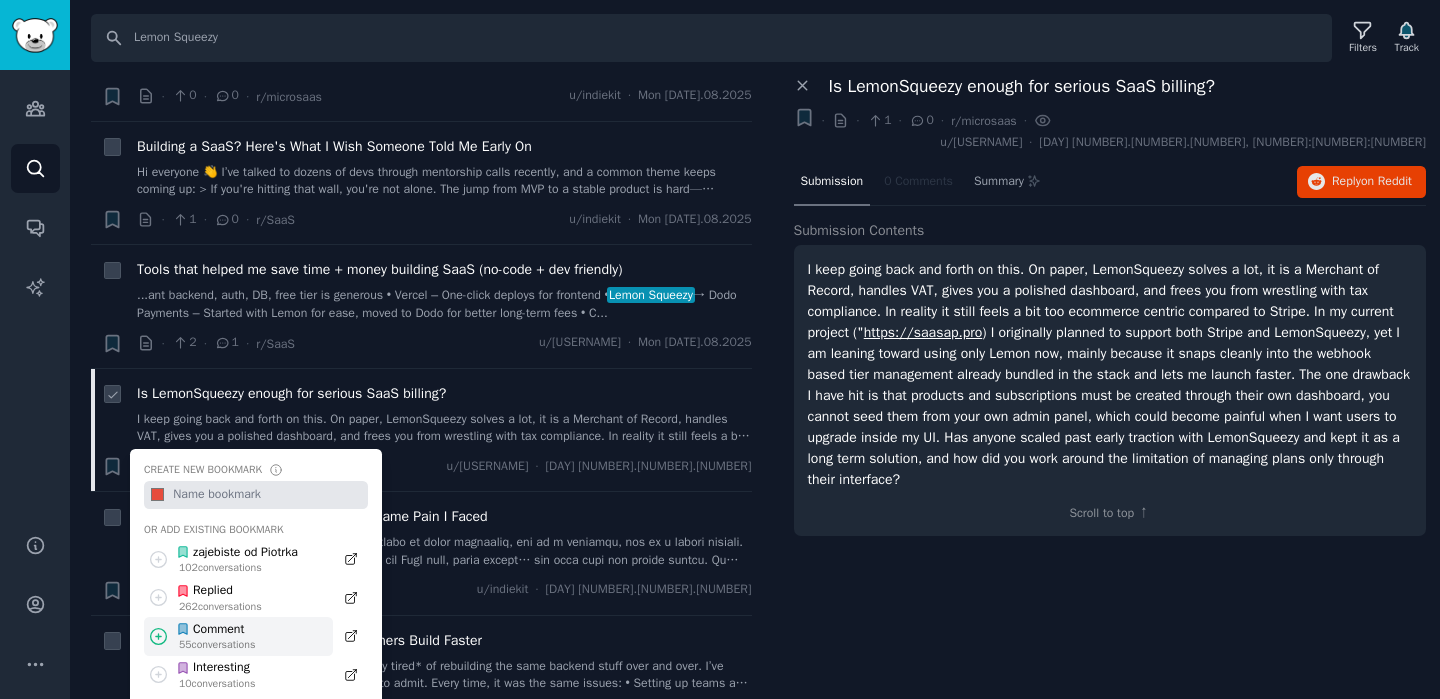 click 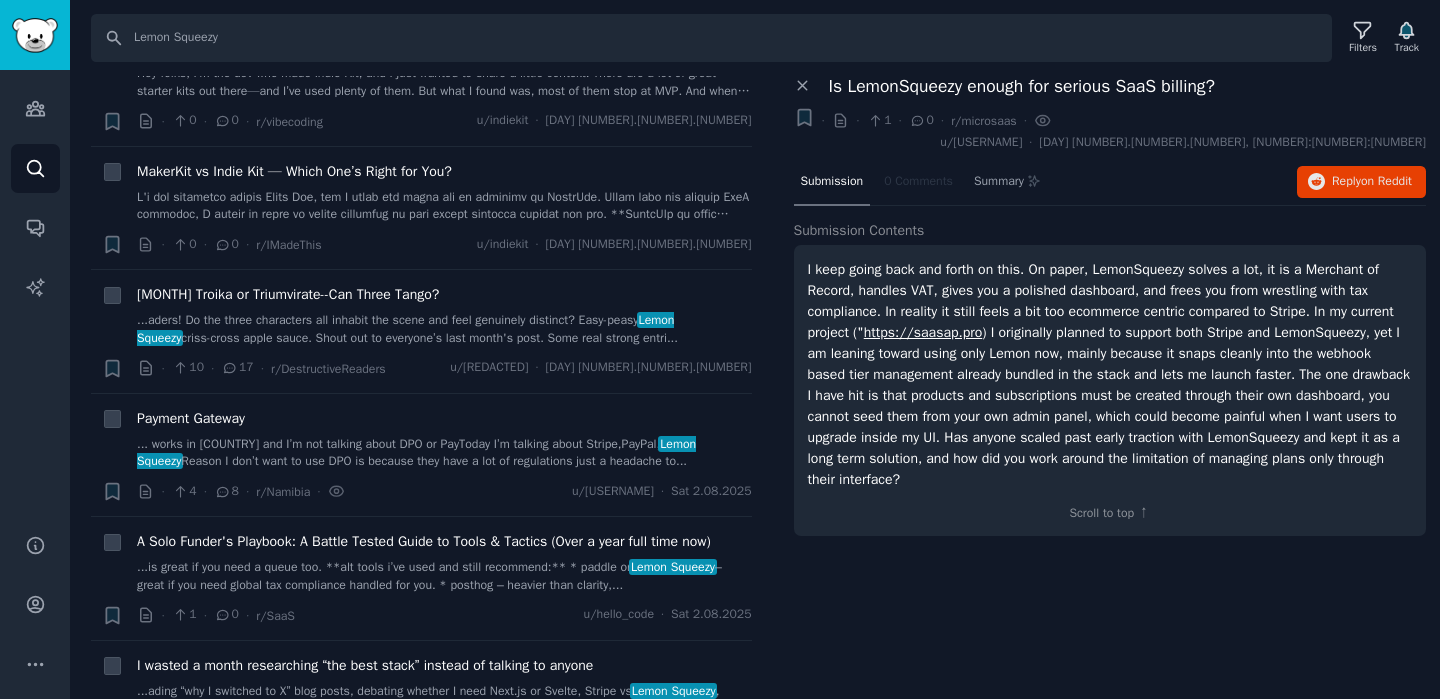 scroll, scrollTop: 3566, scrollLeft: 0, axis: vertical 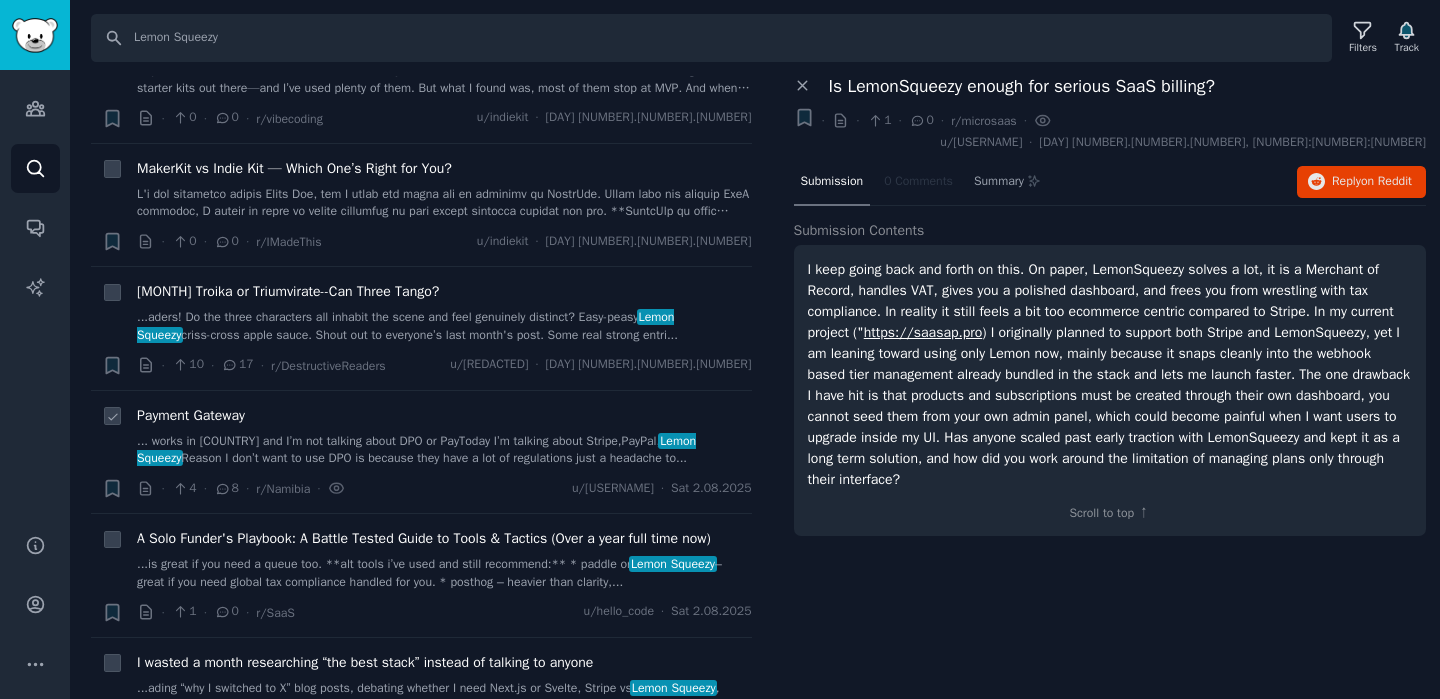 click on "... works in Namibia and I’m not talking about DPO or PayToday
I’m talking about Stripe,PayPal, Lemon Squeezy
Reason I don’t want to use DPO is because they have a lot of regulations just a headache to..." at bounding box center (444, 450) 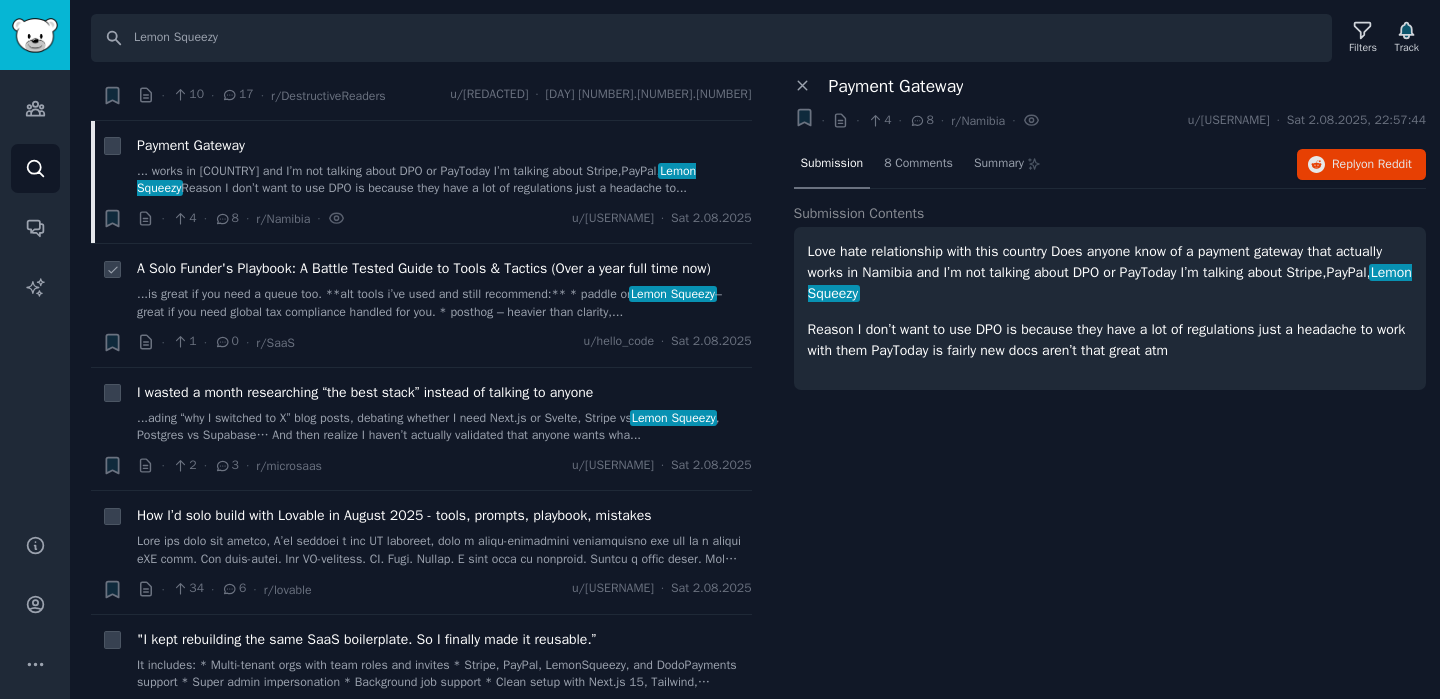 scroll, scrollTop: 3873, scrollLeft: 0, axis: vertical 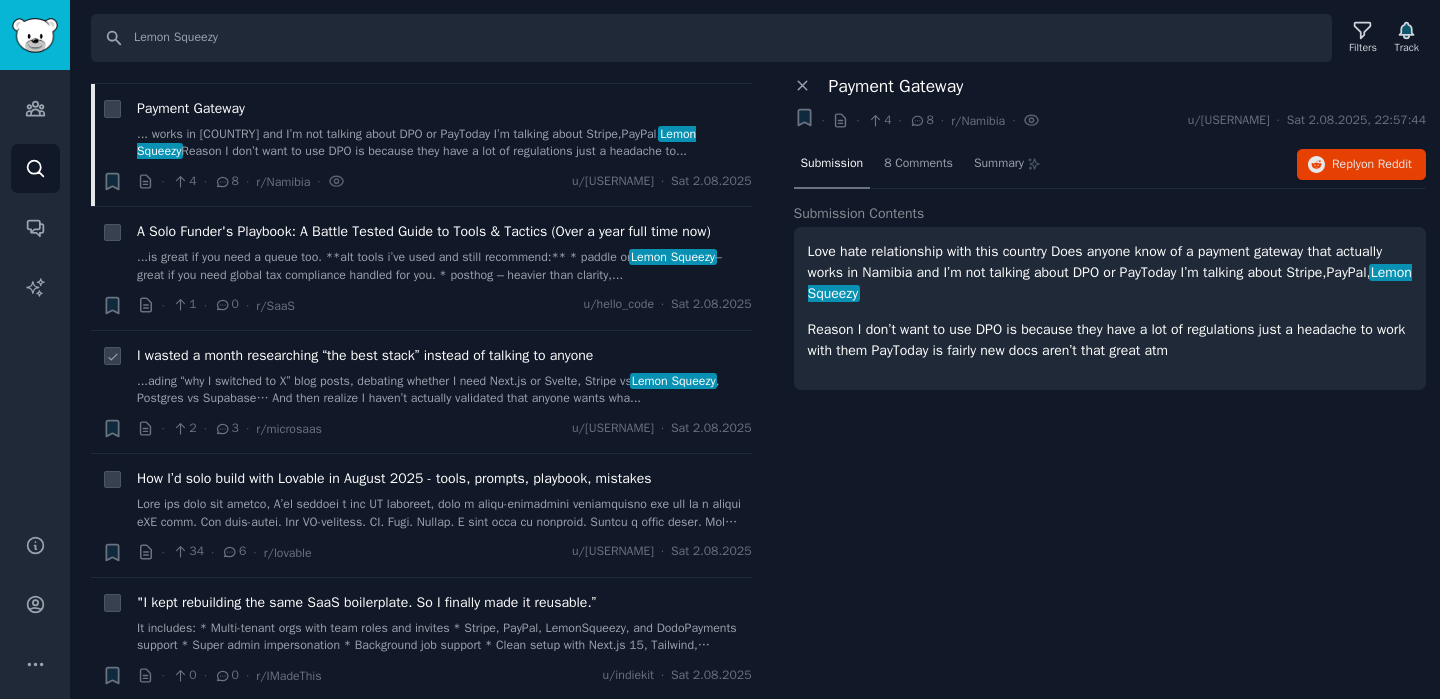 click on "...ading “why I switched to X” blog posts, debating whether I need Next.js or Svelte, Stripe vs  Lemon Squeezy , Postgres vs Supabase…
And then realize I haven’t actually validated that anyone wants wha..." at bounding box center [444, 390] 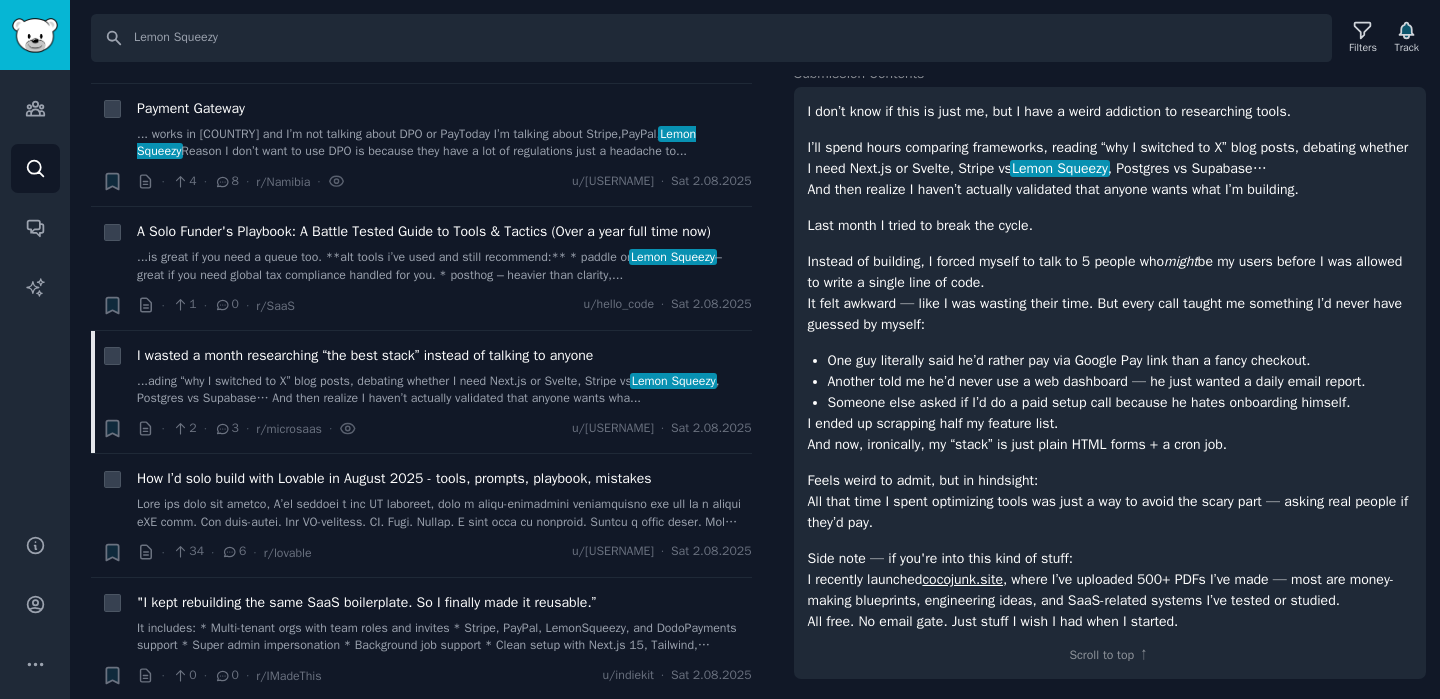 scroll, scrollTop: 182, scrollLeft: 0, axis: vertical 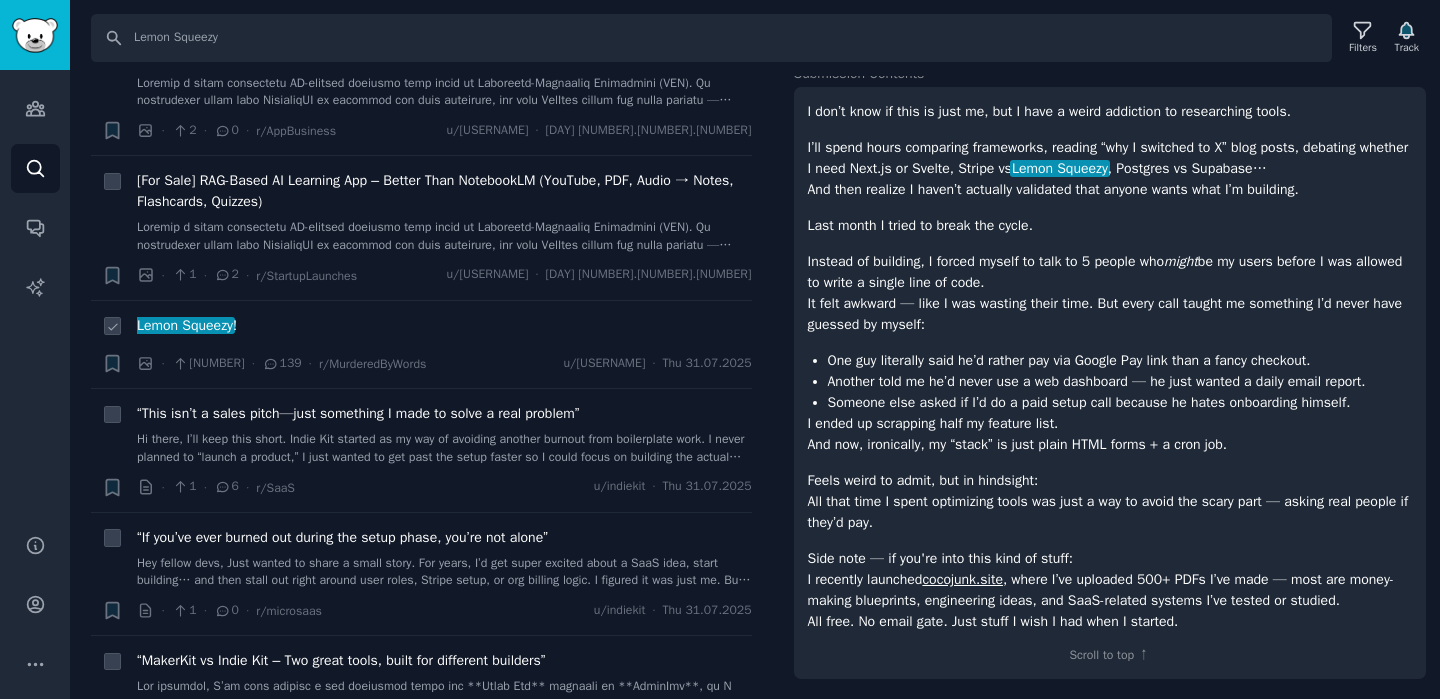 click on "Lemon Squeezy ! · 9992 · 139 · r/MurderedByWords u/[USERNAME] · Thu [DATE].07.2025" at bounding box center [444, 345] 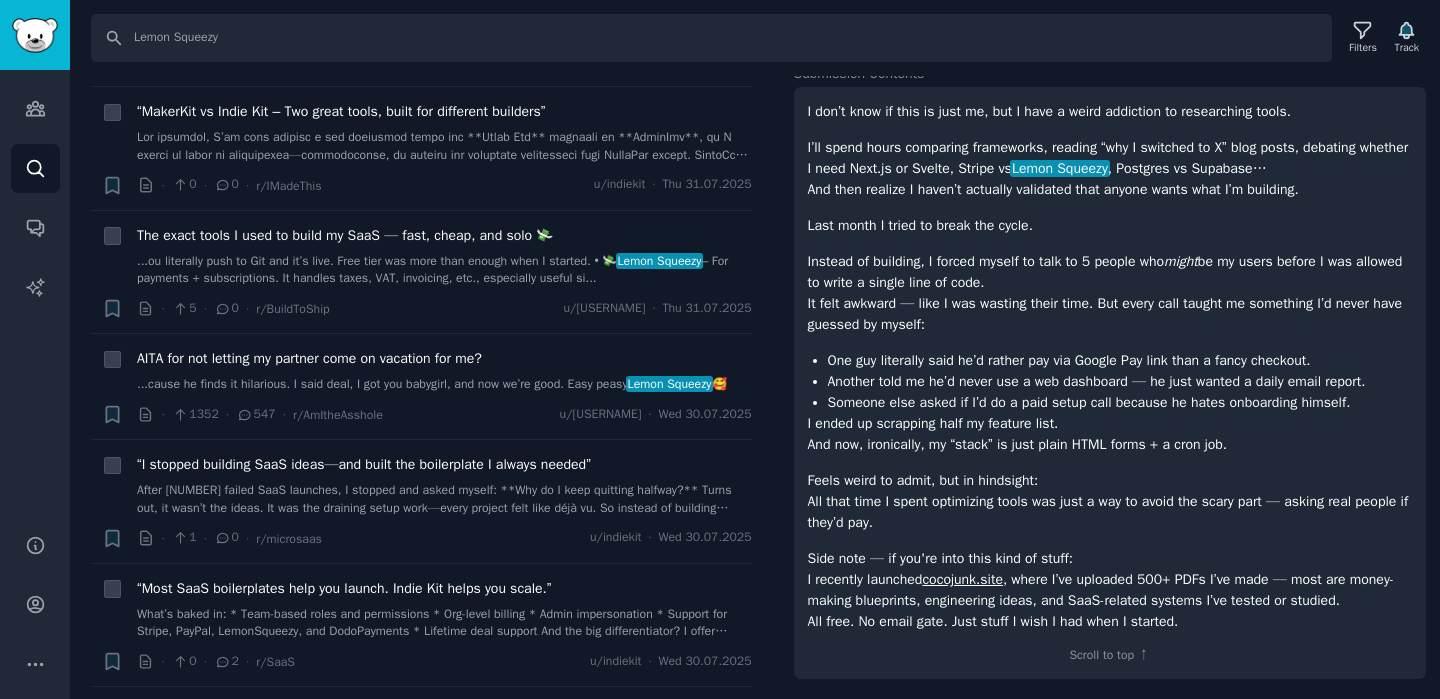 scroll, scrollTop: 7631, scrollLeft: 0, axis: vertical 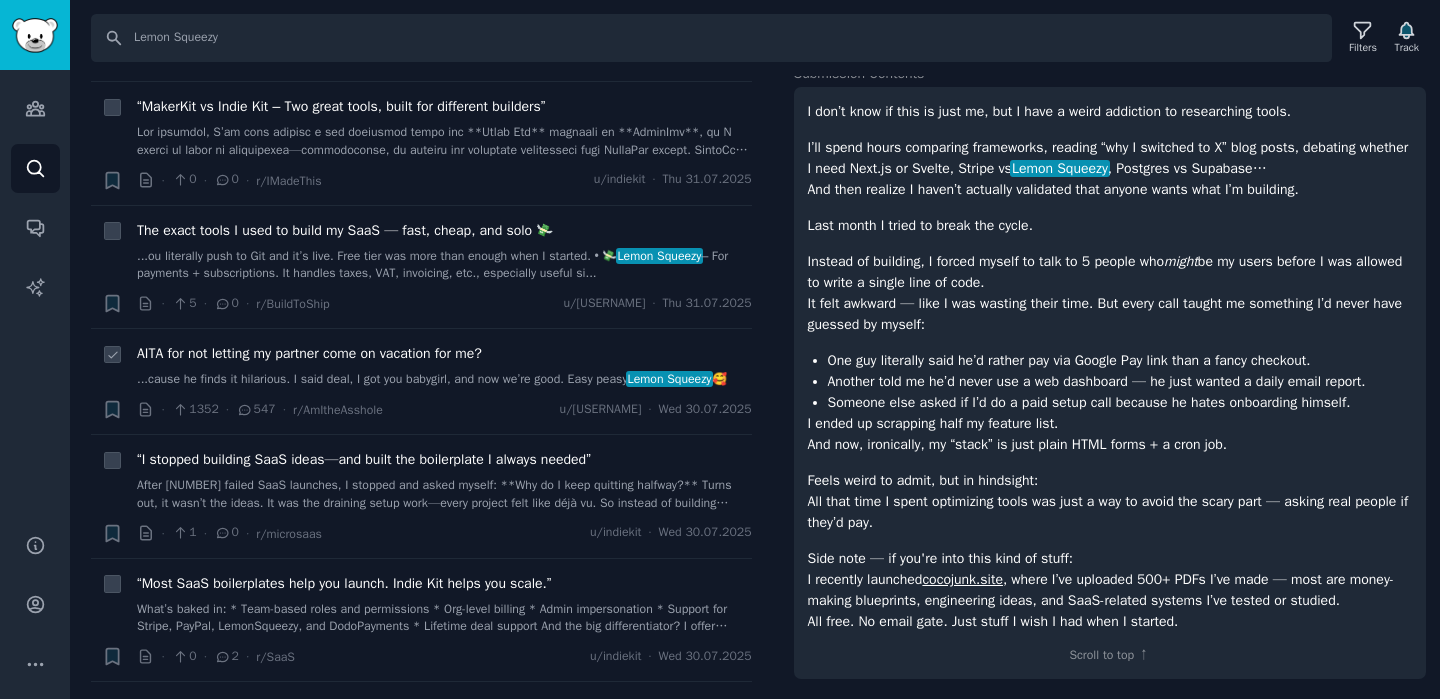 click on "because he finds it hilarious. I said deal, I got you babygirl, and now we’re good. Easy peasy Lemon Squeezy 🥰" at bounding box center (444, 380) 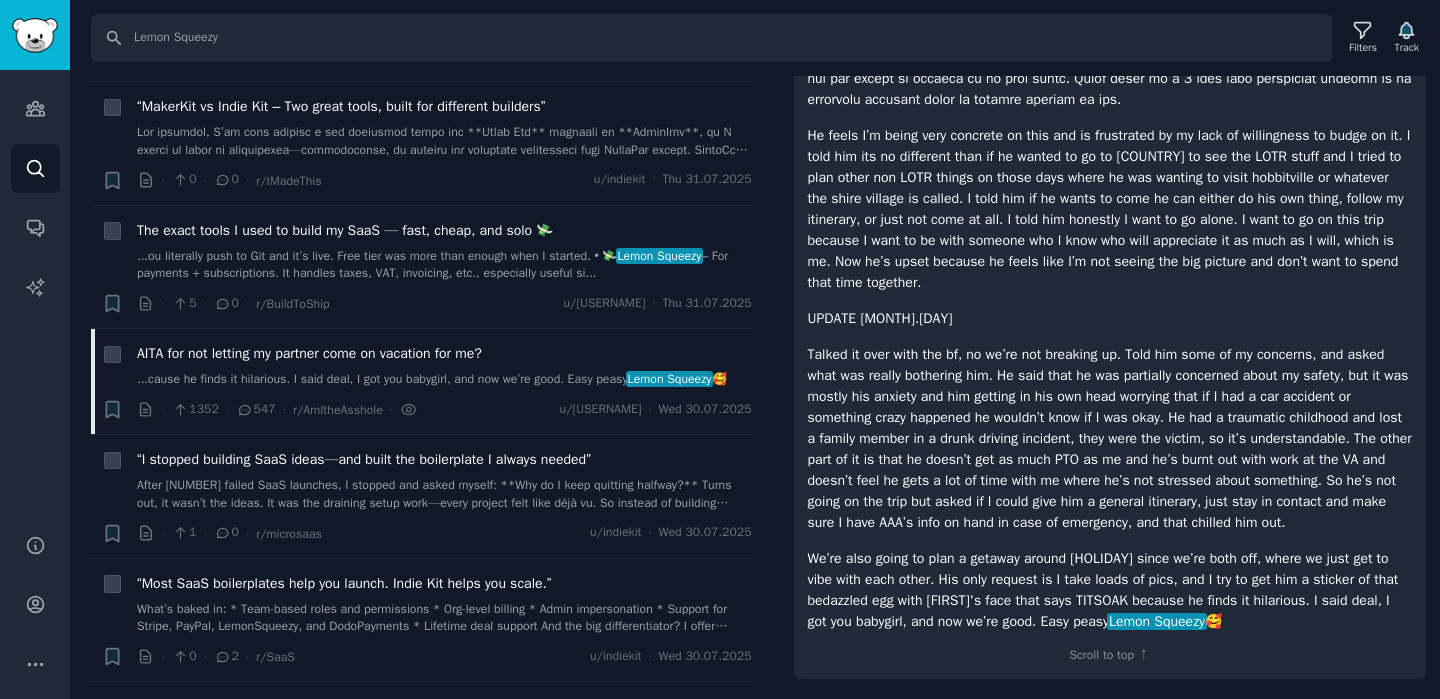 scroll, scrollTop: 566, scrollLeft: 0, axis: vertical 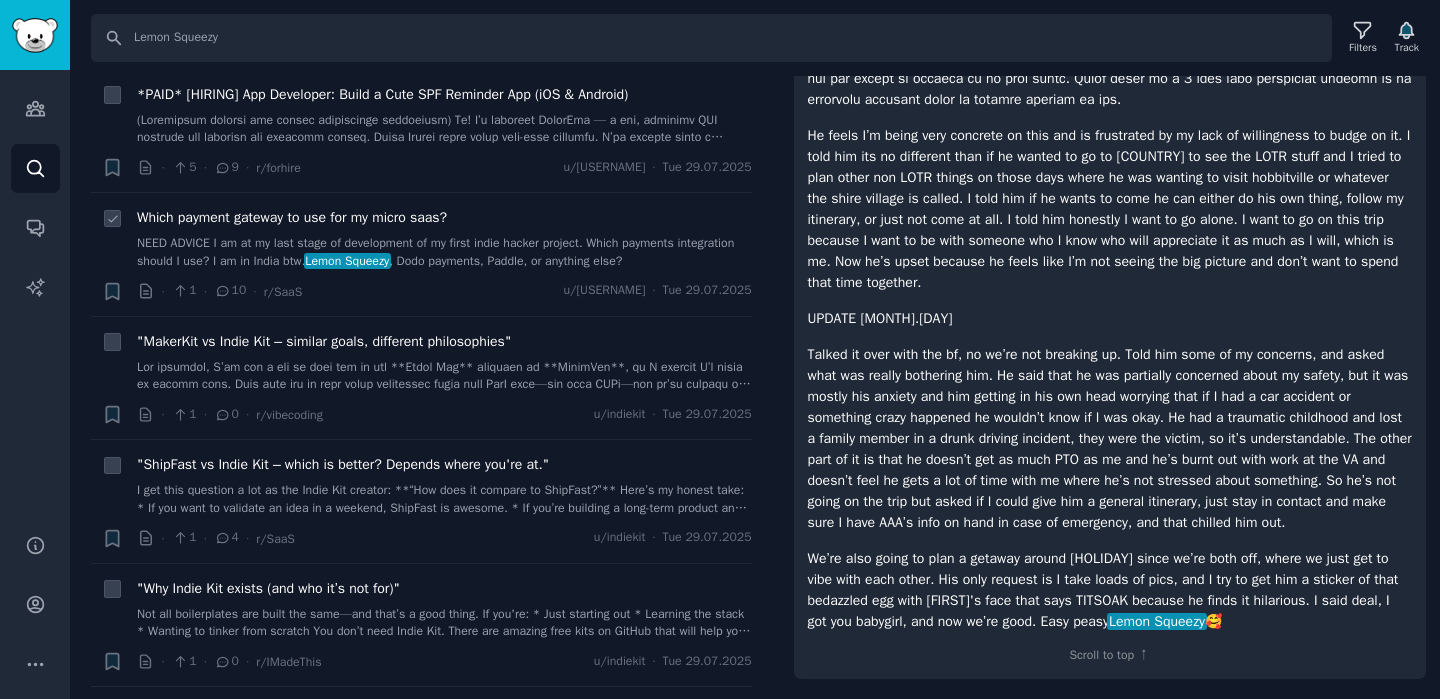 click on "Which payment gateway to use for my micro saas?" at bounding box center (444, 217) 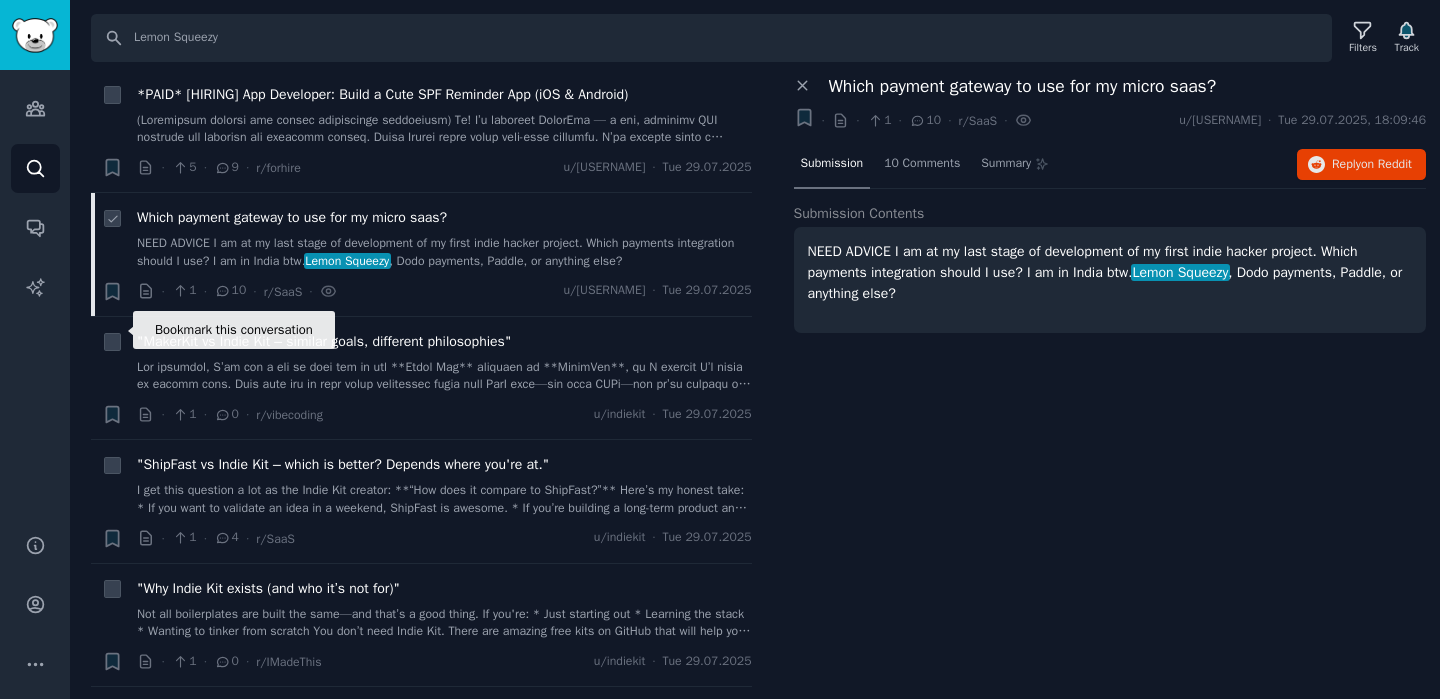 click 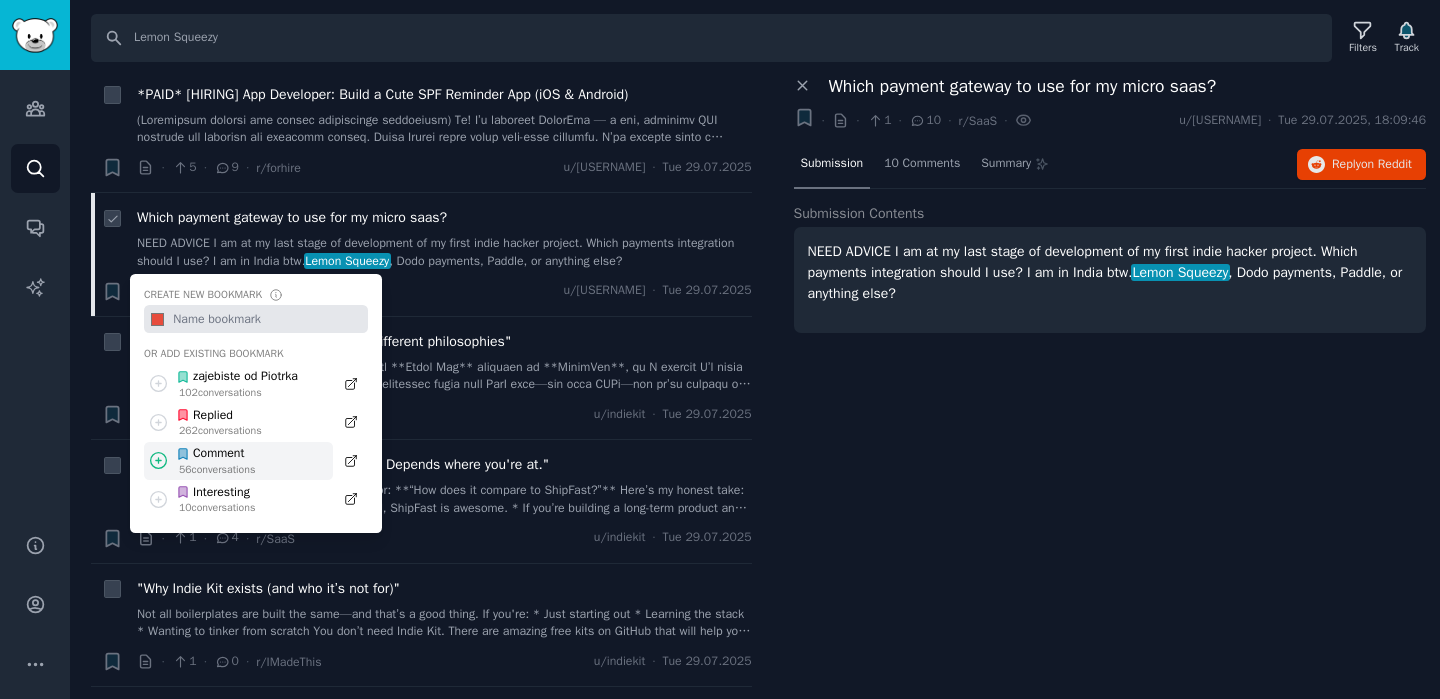click 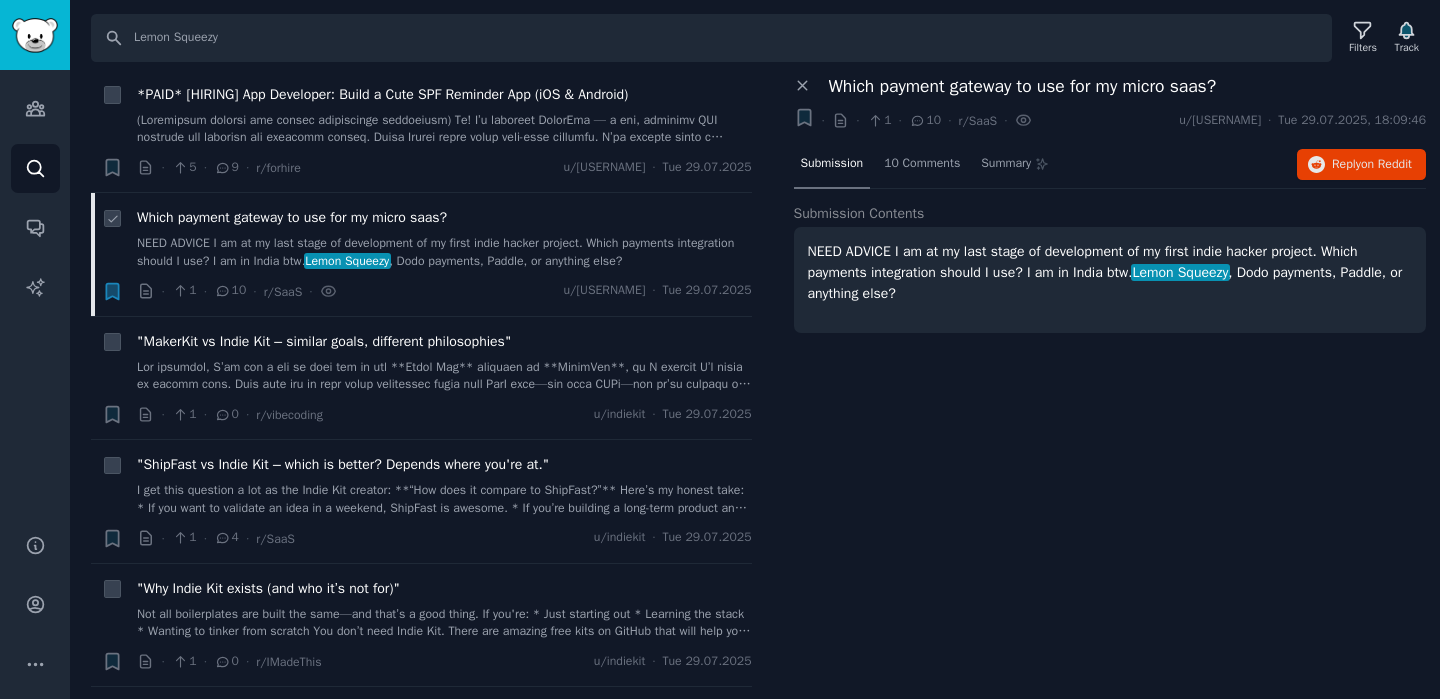 click on "Close panel Which payment gateway to use for my micro saas? + · · [NUMBER] · [NUMBER] · r/SaaS · u/[USERNAME] · Tue [NUMBER].[NUMBER].[NUMBER], [NUMBER]:[NUMBER]:[NUMBER] Submission [NUMBER] Comments Summary Reply  on Reddit Submission Contents NEED ADVICE
I am at my last stage of development of my first indie hacker project.
Which payments integration should I use? I am in India btw.
Lemon Squeezy , Dodo payments, Paddle, or anything else?" at bounding box center (1110, 388) 